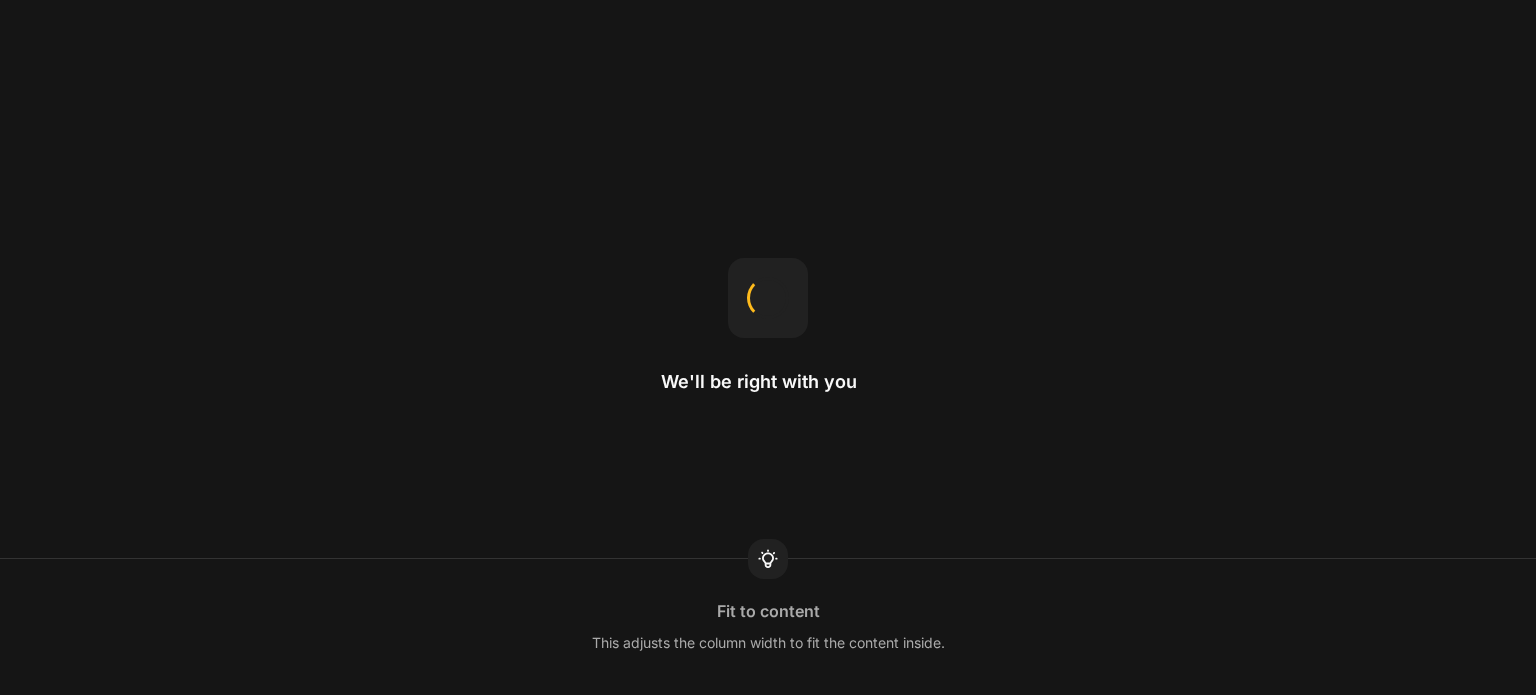 scroll, scrollTop: 0, scrollLeft: 0, axis: both 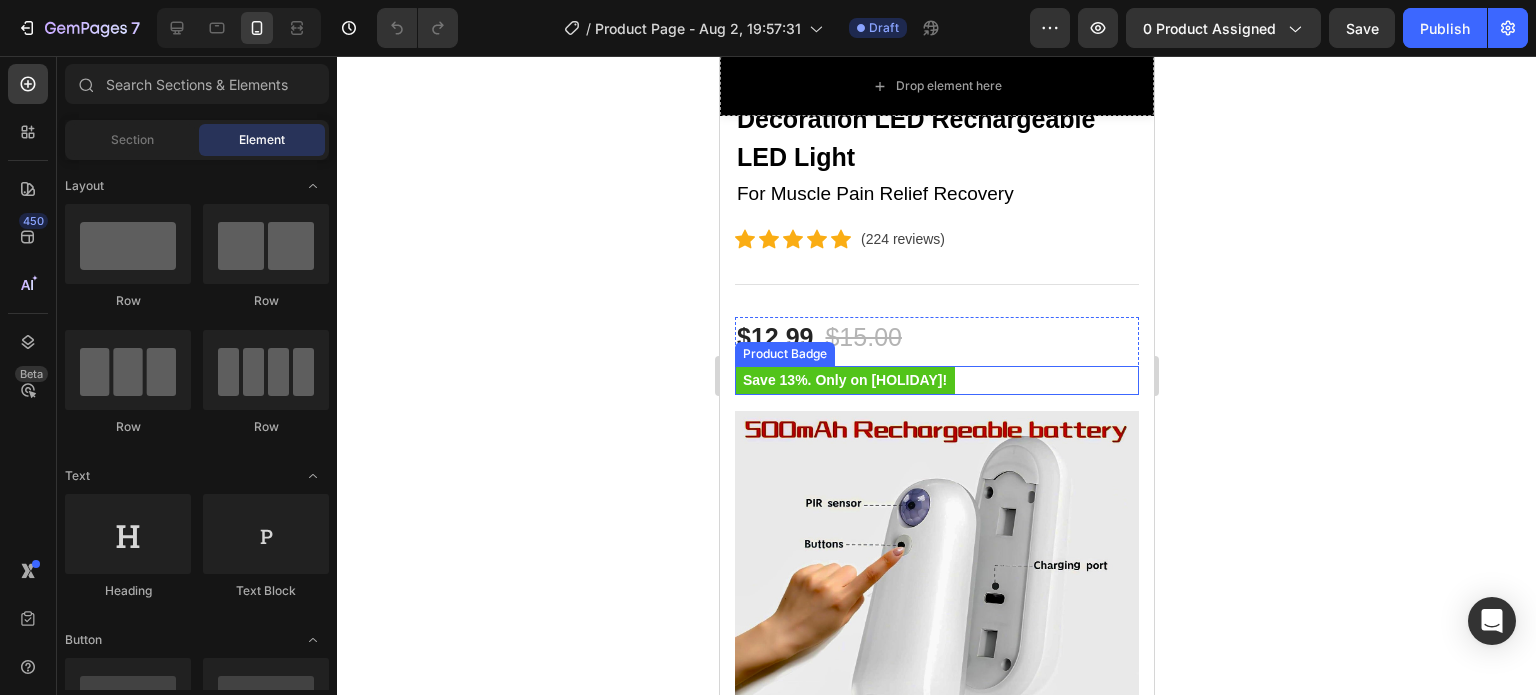 click on "Product Badge" at bounding box center [784, 354] 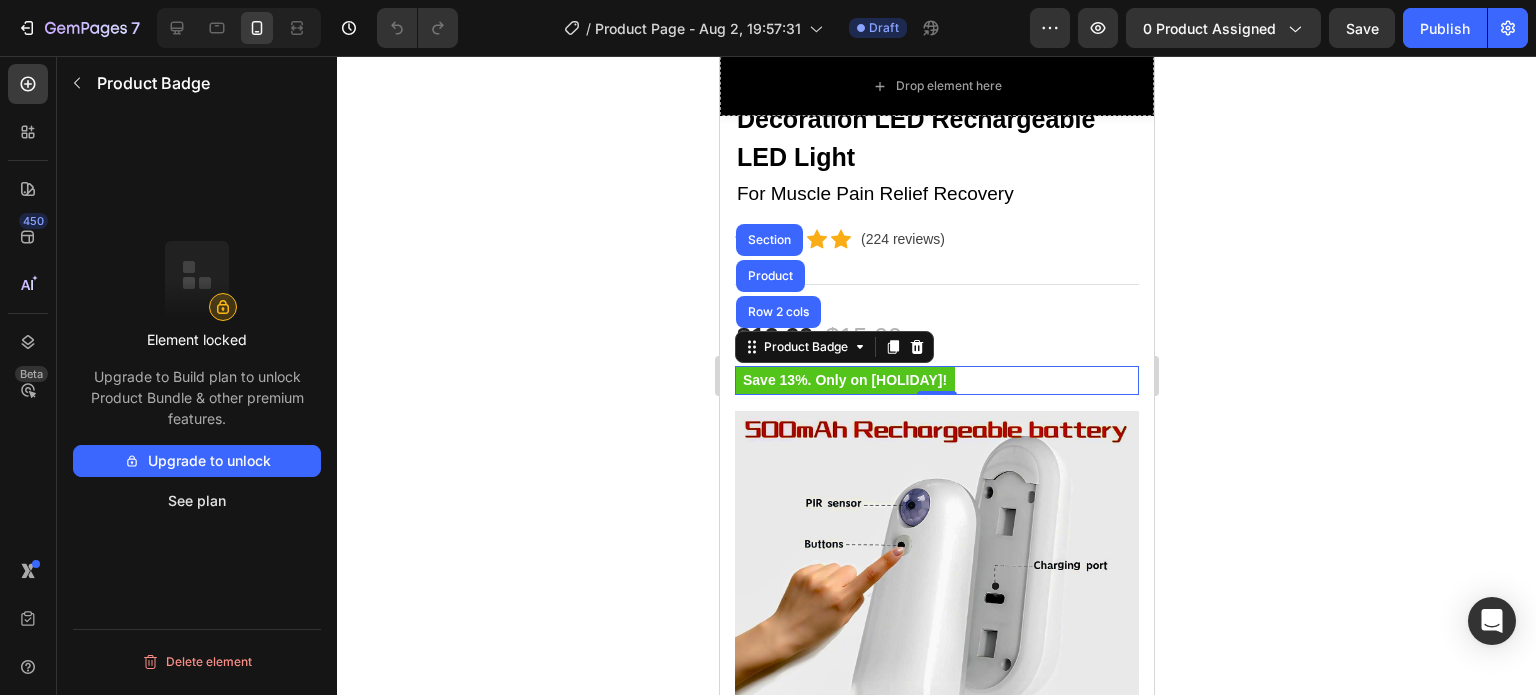 click on "Save 13%. Only on [HOLIDAY]!" at bounding box center [844, 380] 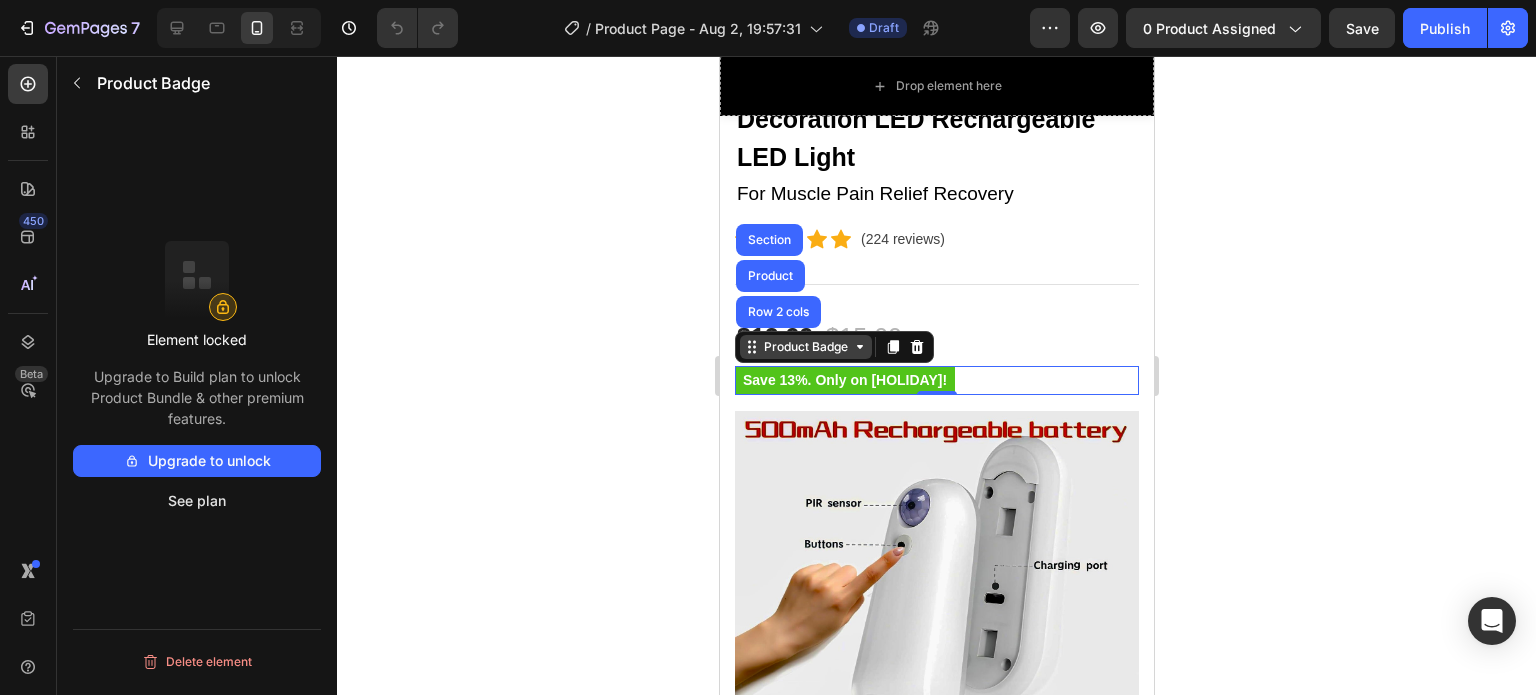 click on "Product Badge" at bounding box center [805, 347] 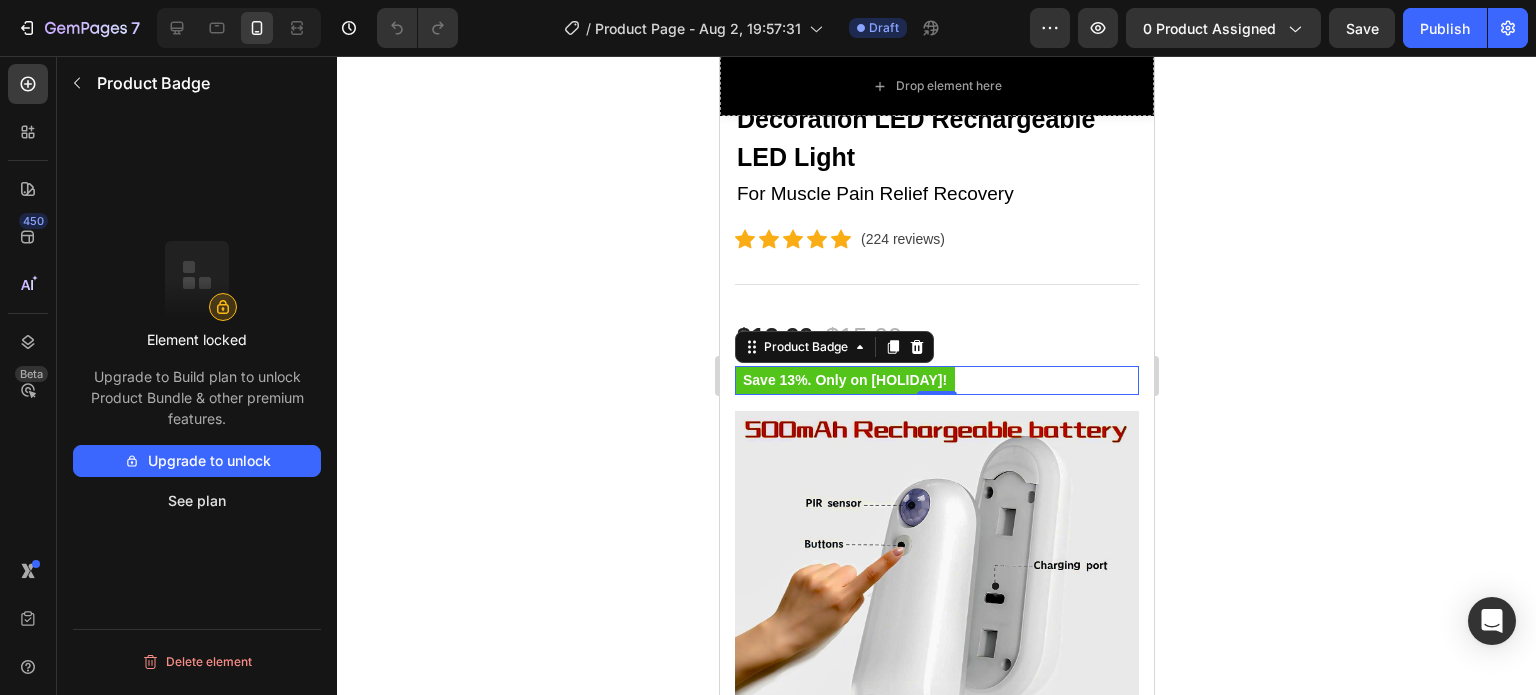 click on "Save 13%. Only on [HOLIDAY]!" at bounding box center (844, 380) 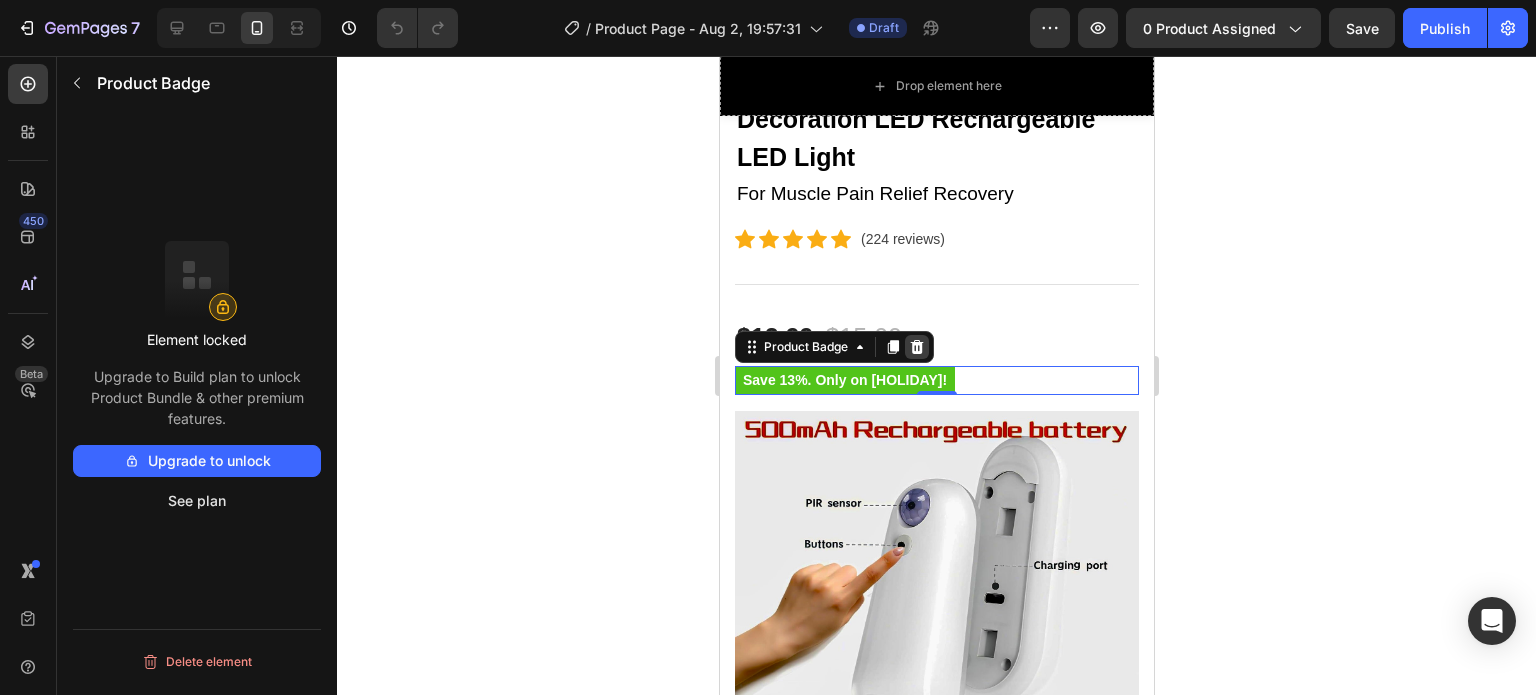 click 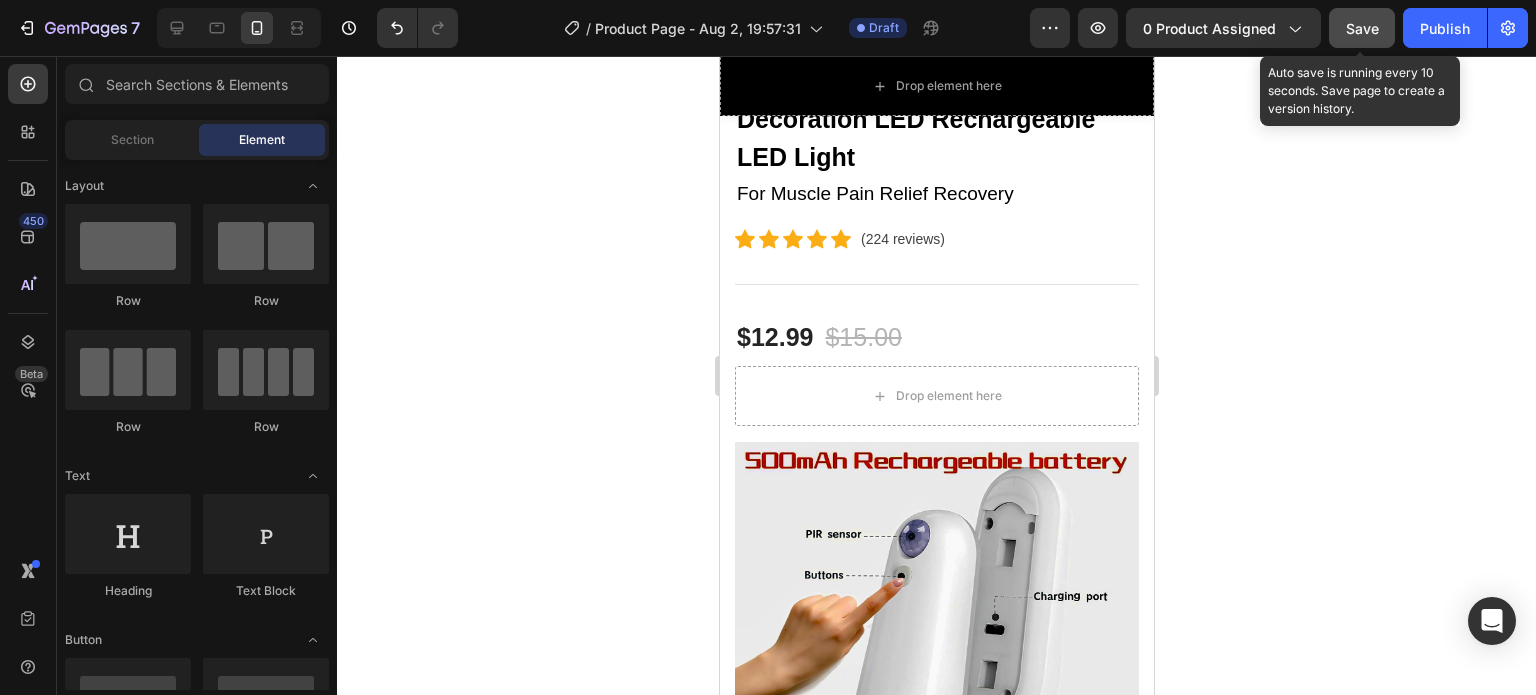 click on "Save" at bounding box center [1362, 28] 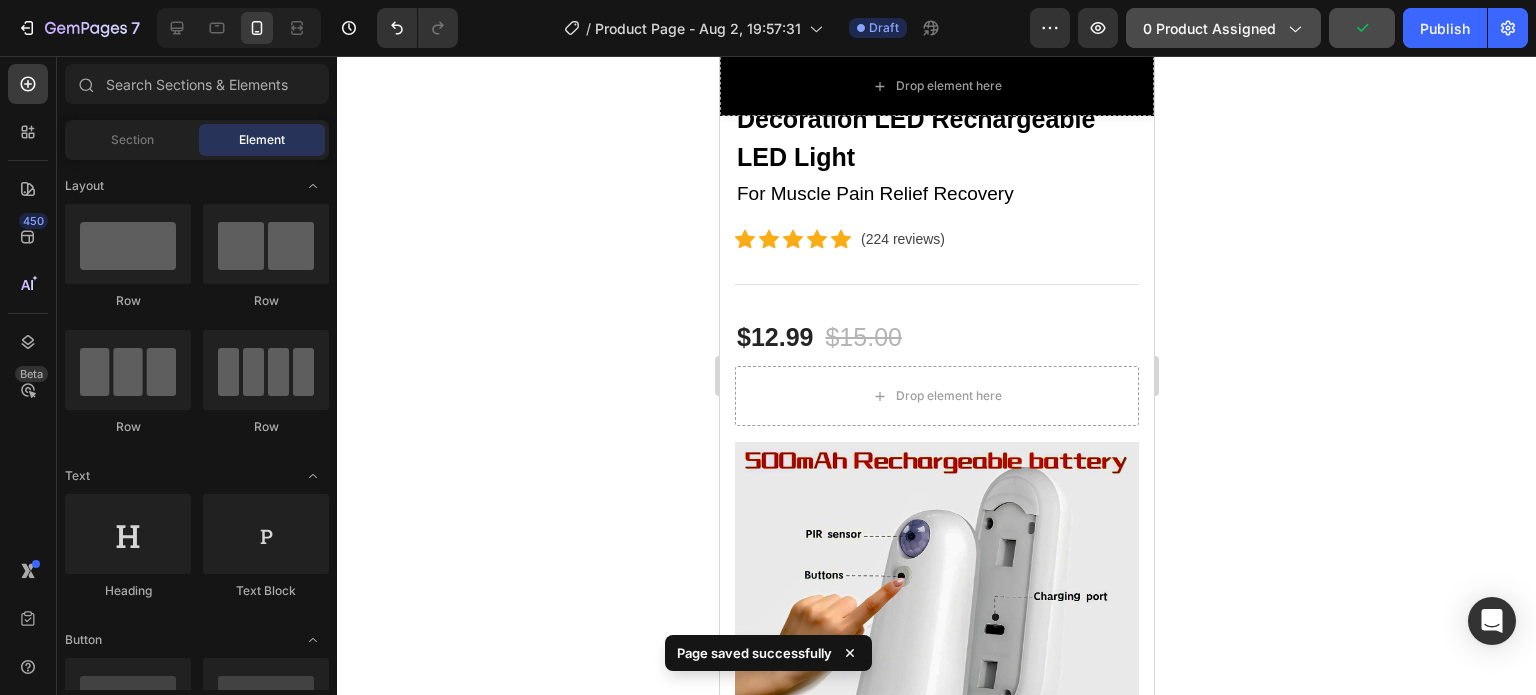 click on "0 product assigned" 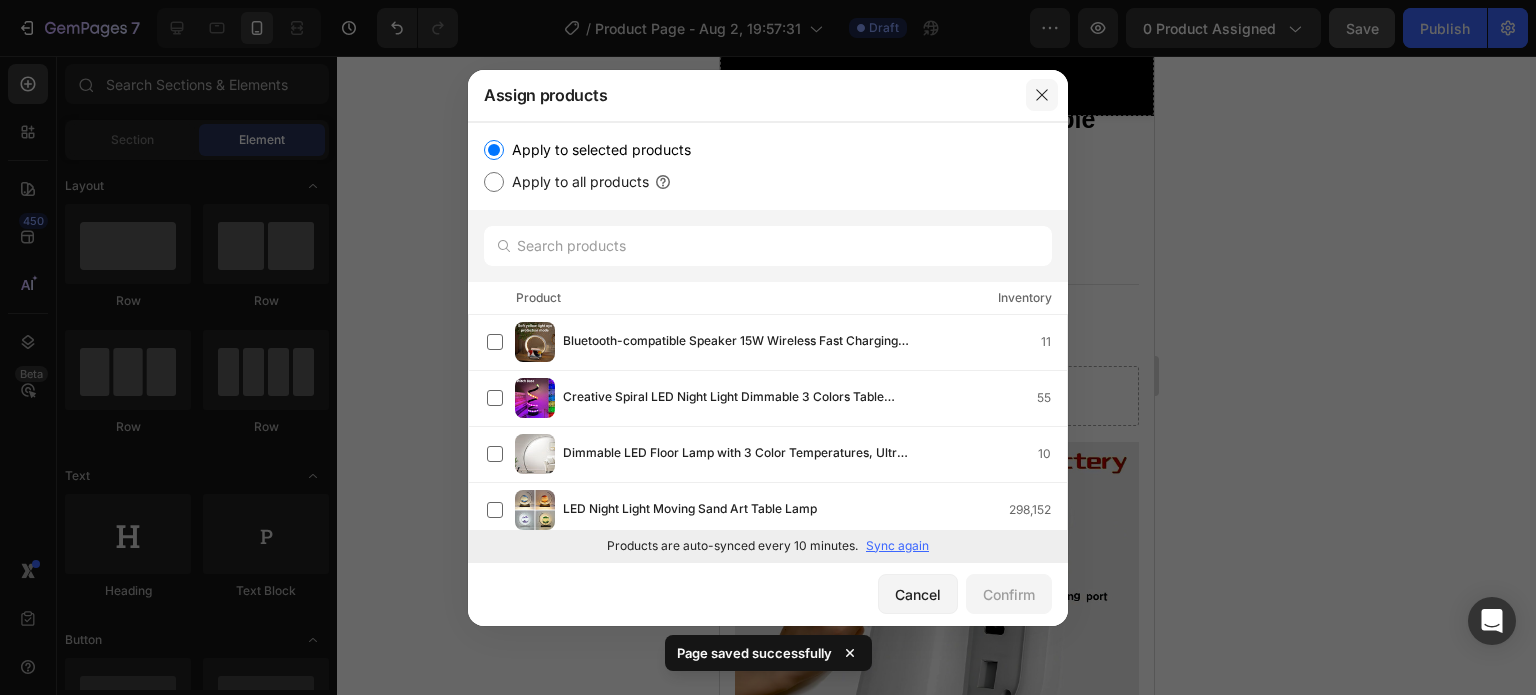 click 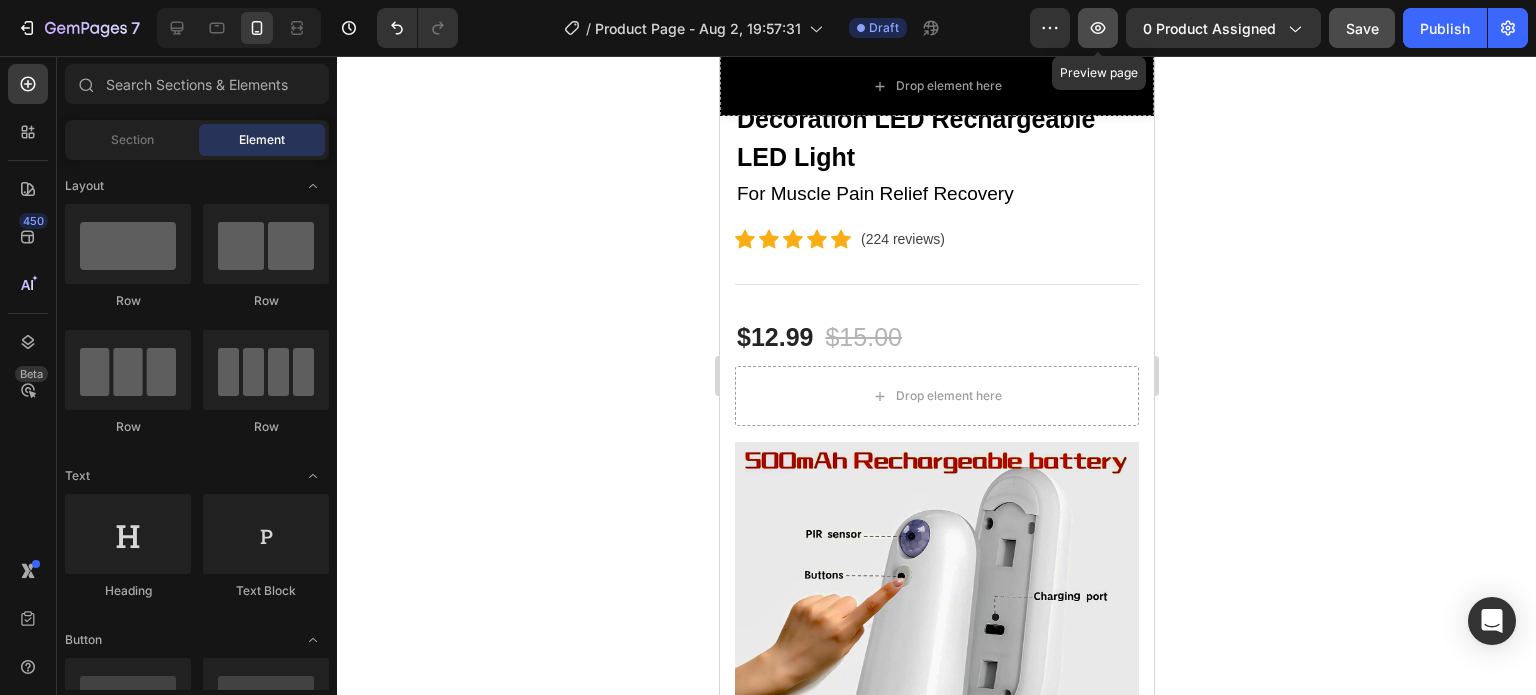 click 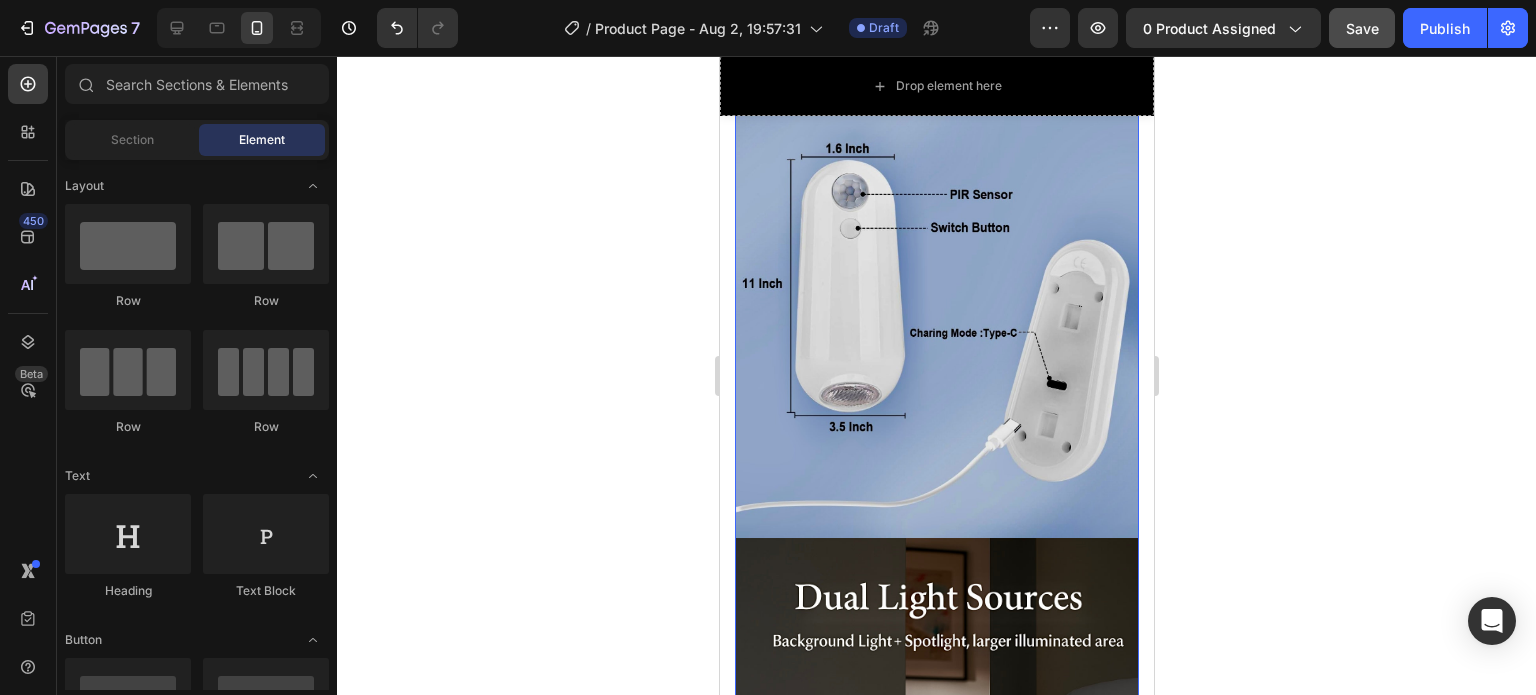 scroll, scrollTop: 1400, scrollLeft: 0, axis: vertical 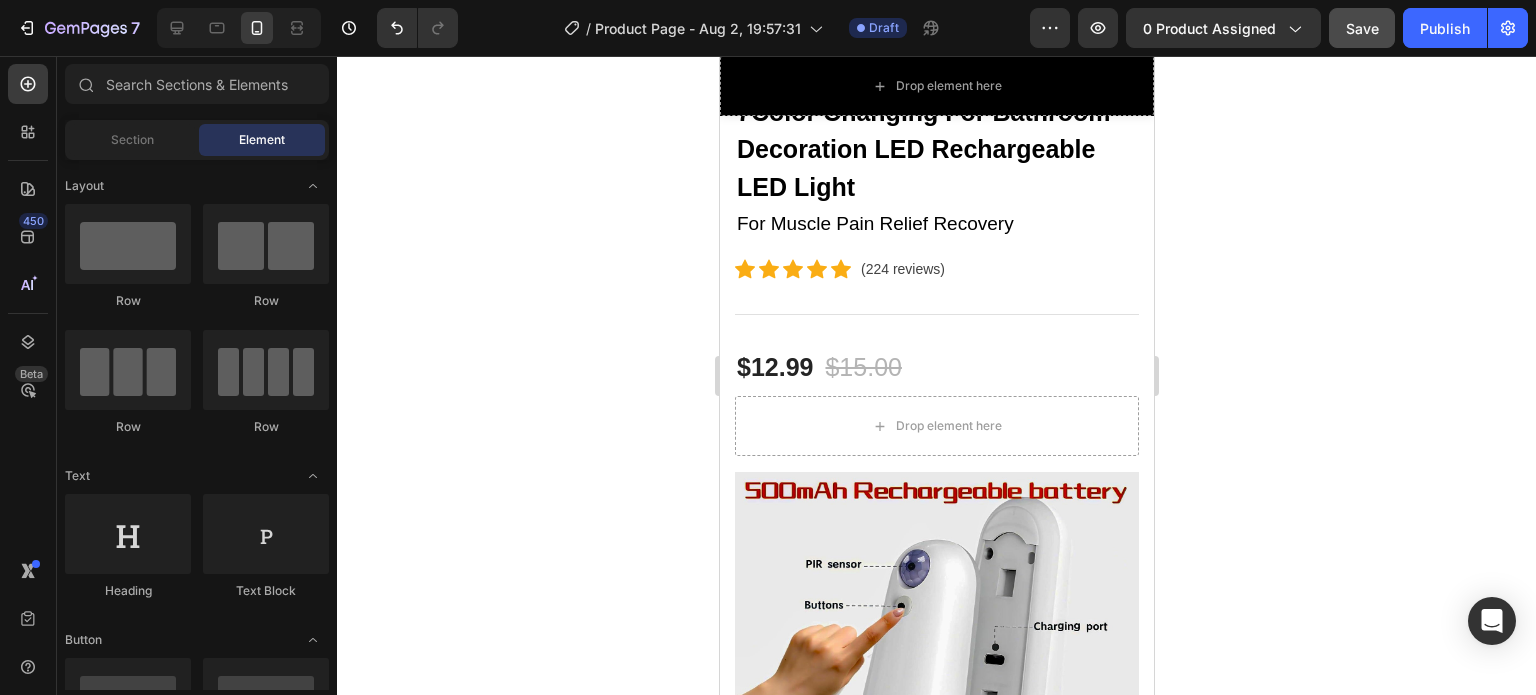 drag, startPoint x: 1148, startPoint y: 139, endPoint x: 1897, endPoint y: 180, distance: 750.12134 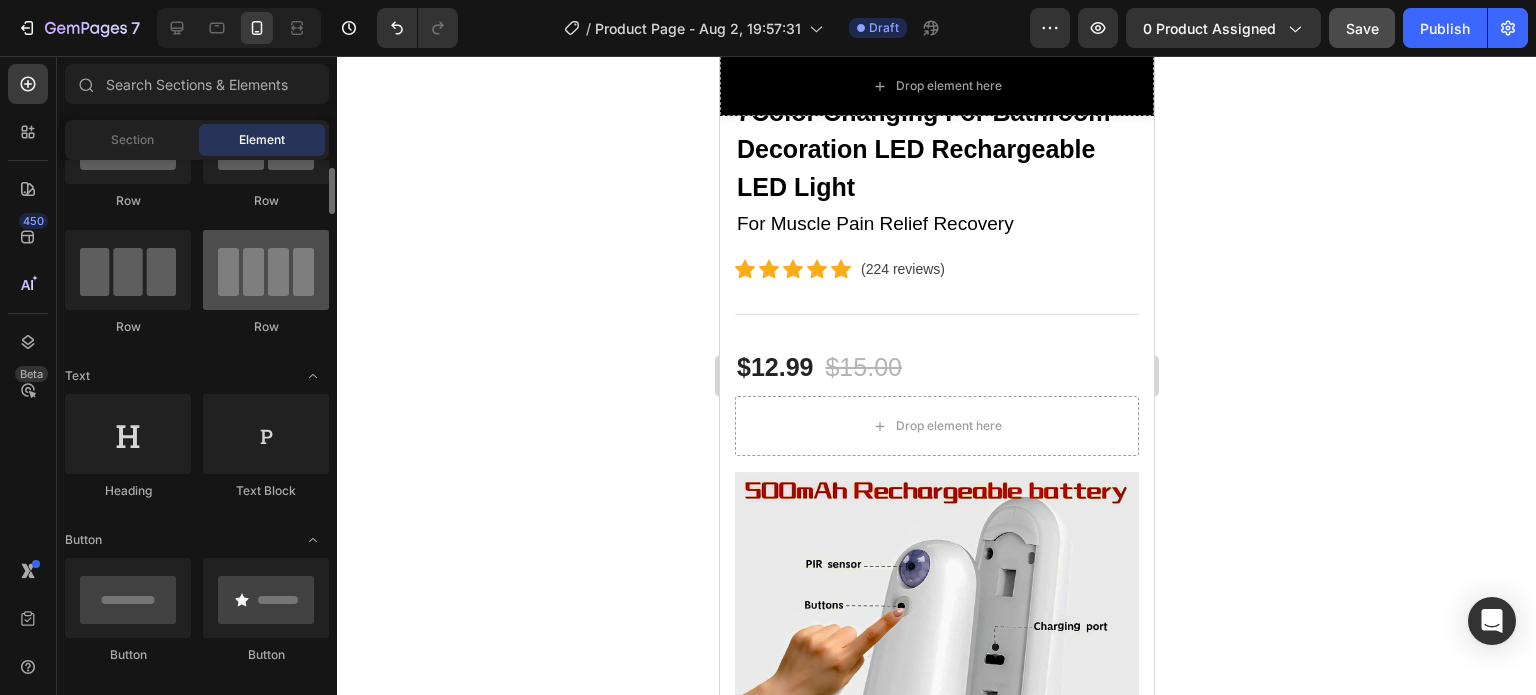 scroll, scrollTop: 0, scrollLeft: 0, axis: both 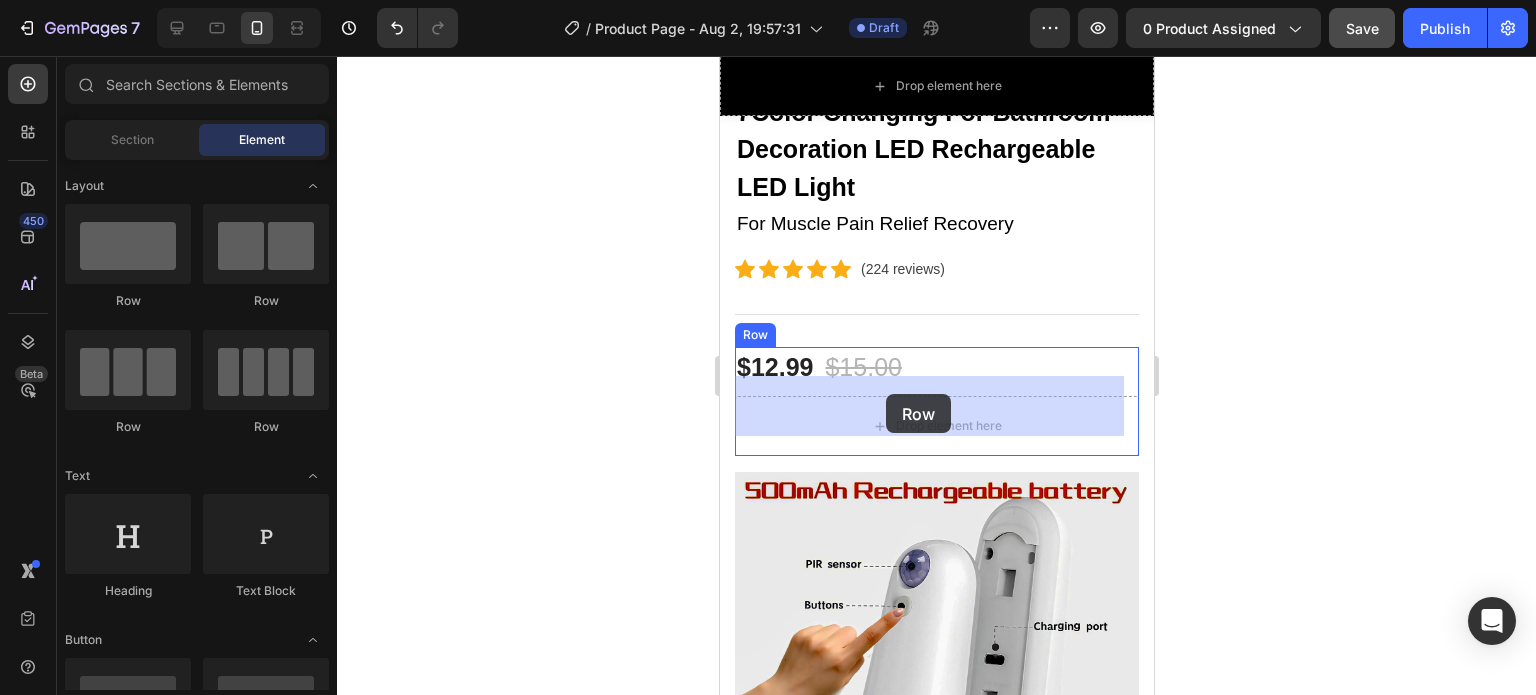 drag, startPoint x: 859, startPoint y: 315, endPoint x: 885, endPoint y: 394, distance: 83.1685 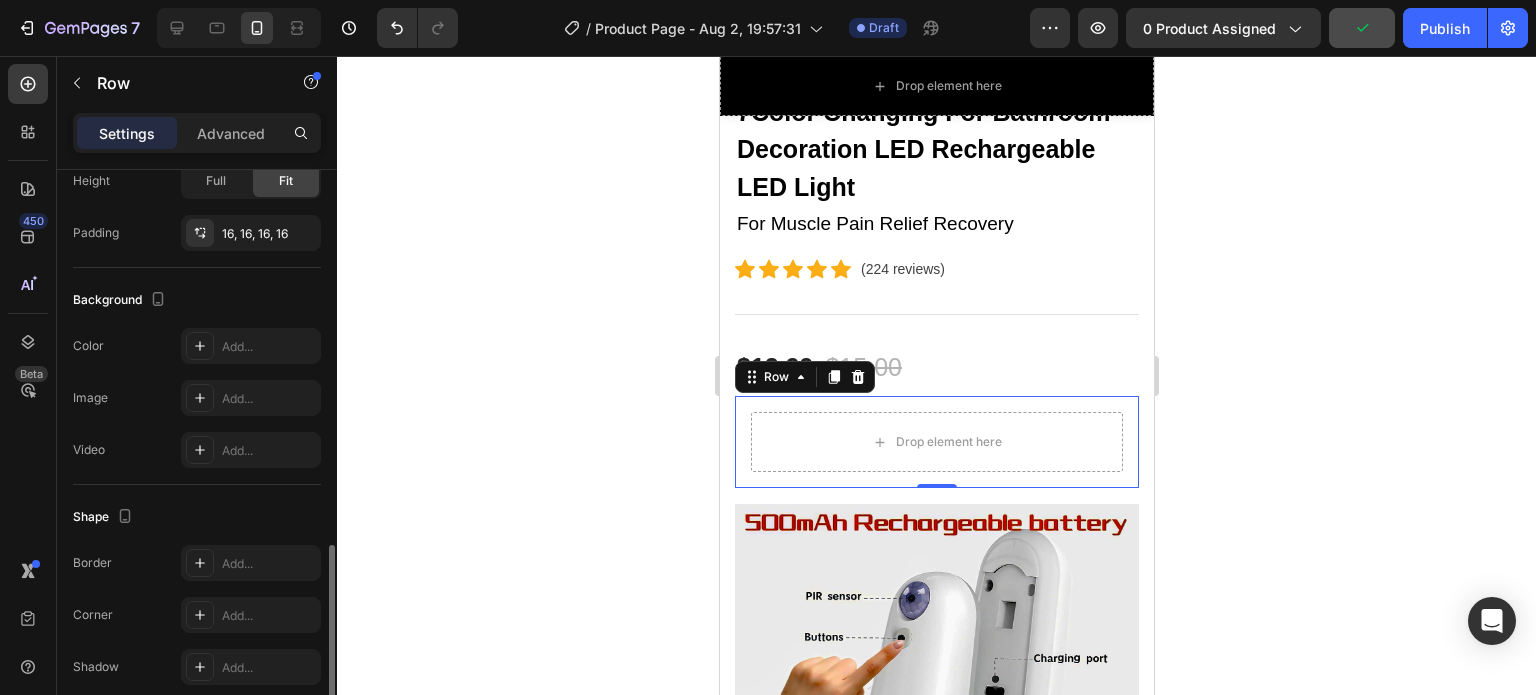 scroll, scrollTop: 584, scrollLeft: 0, axis: vertical 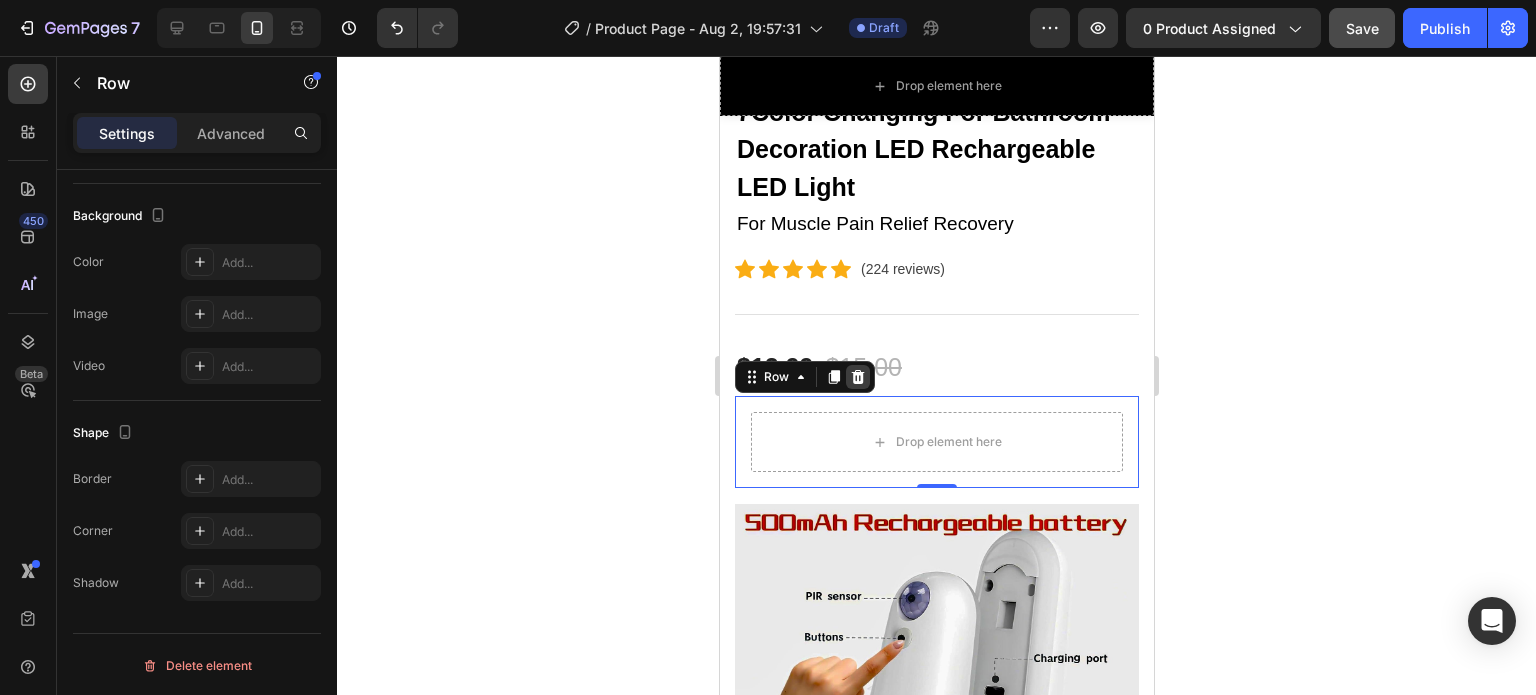 click 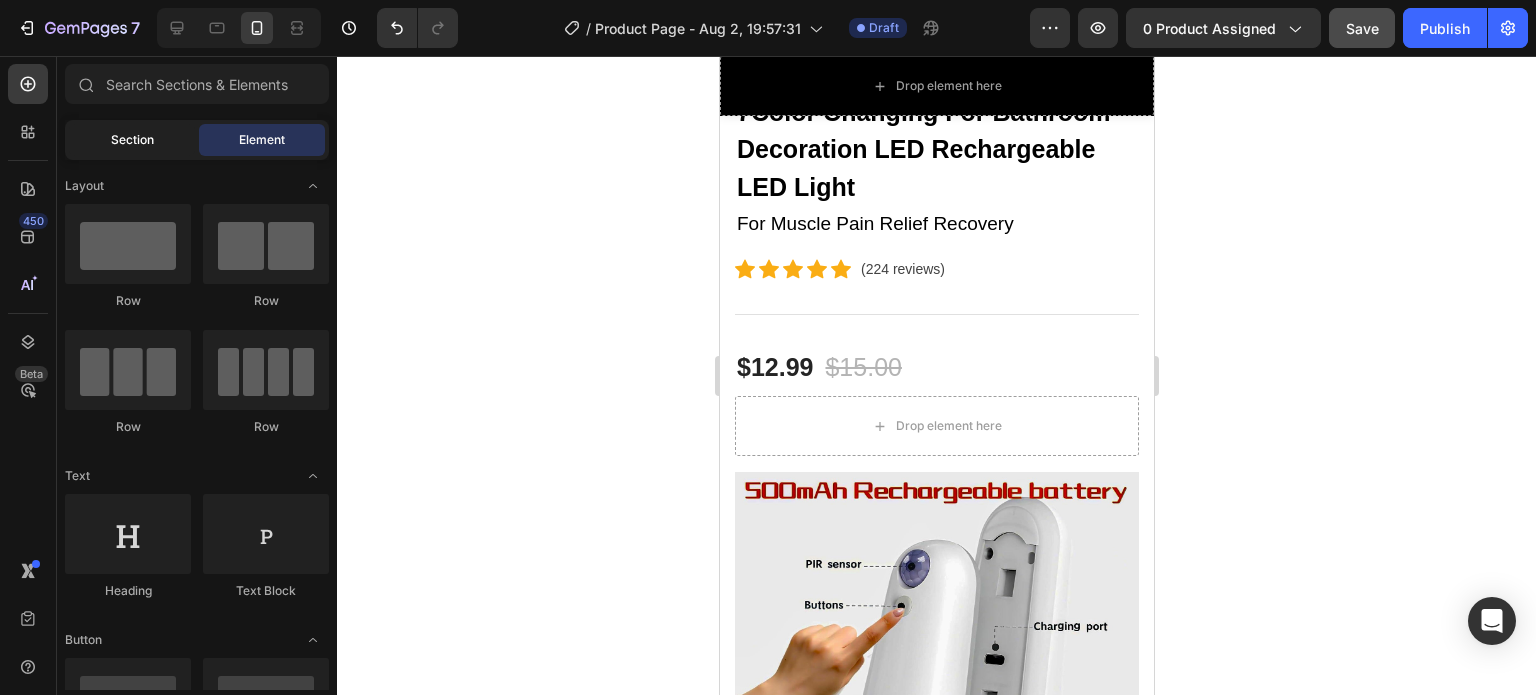 click on "Section" 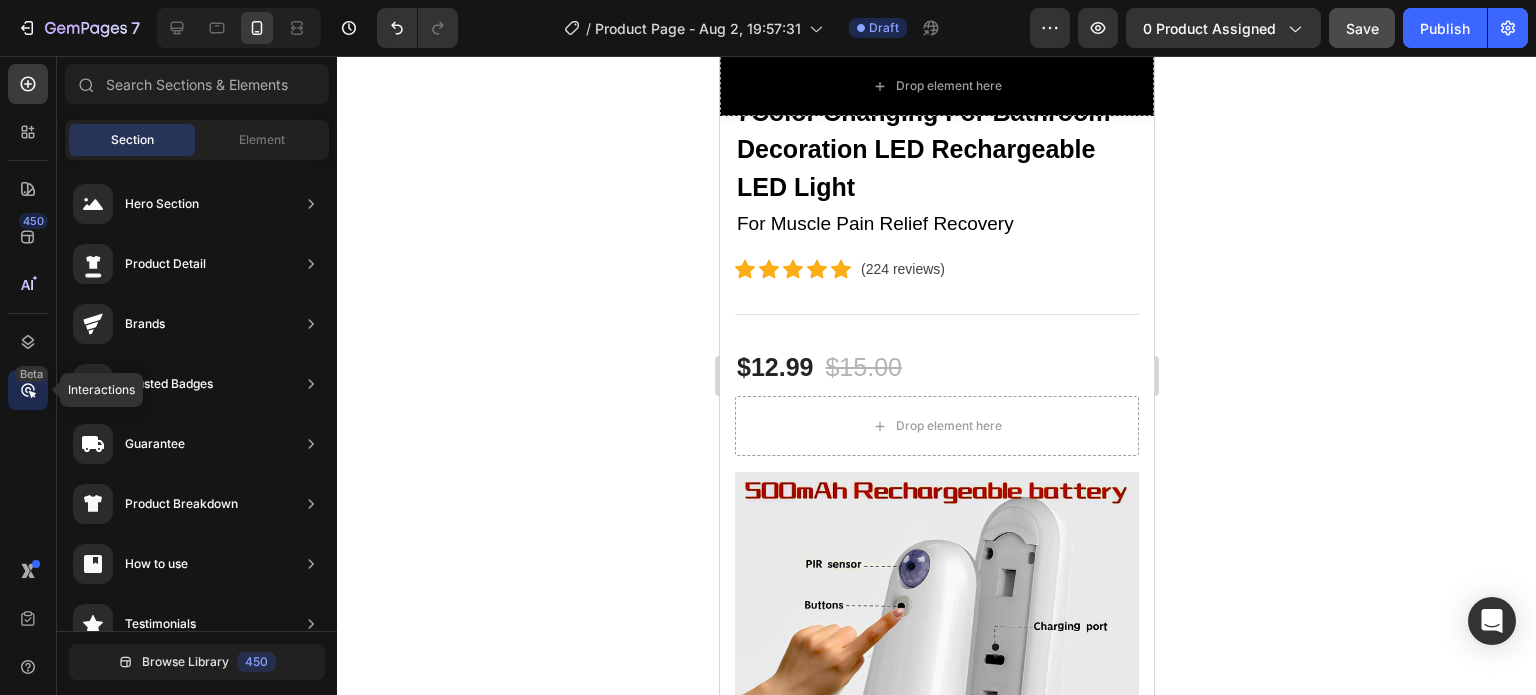 click 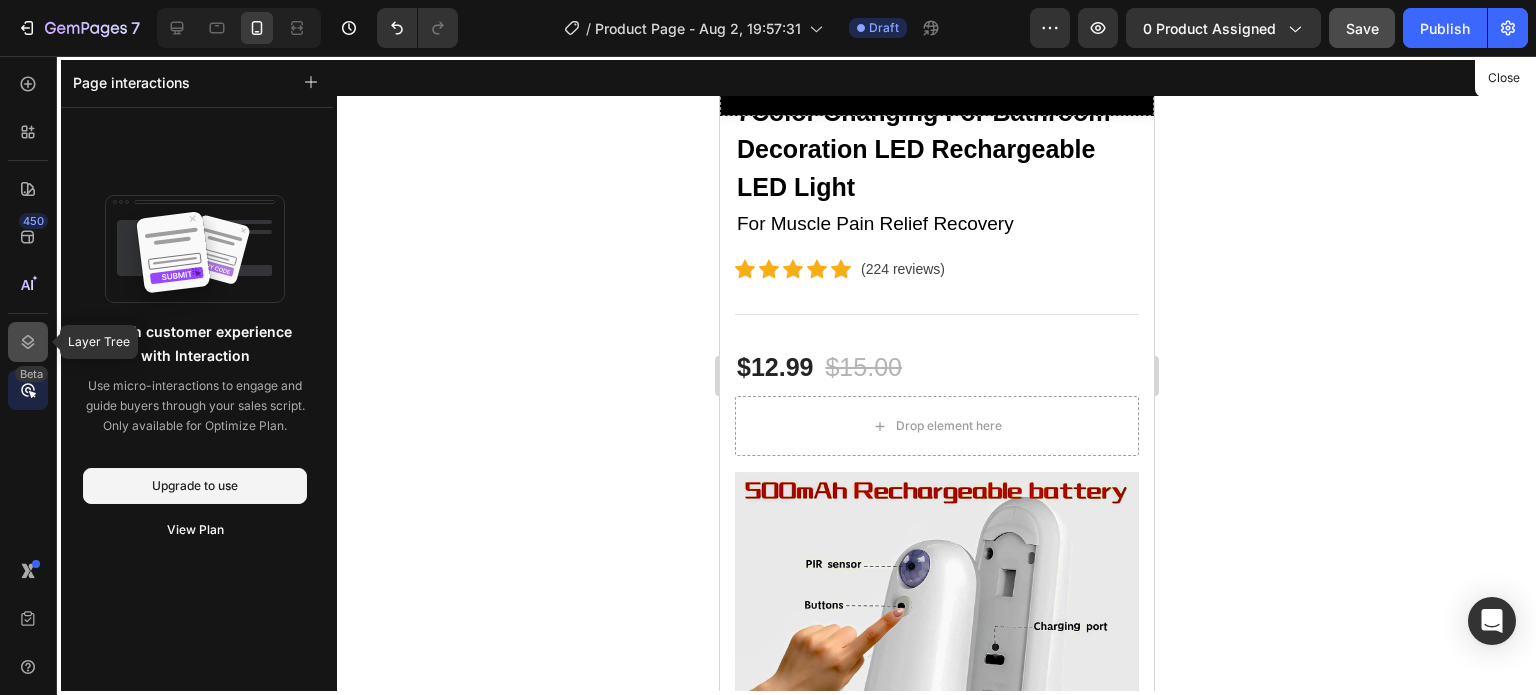 click 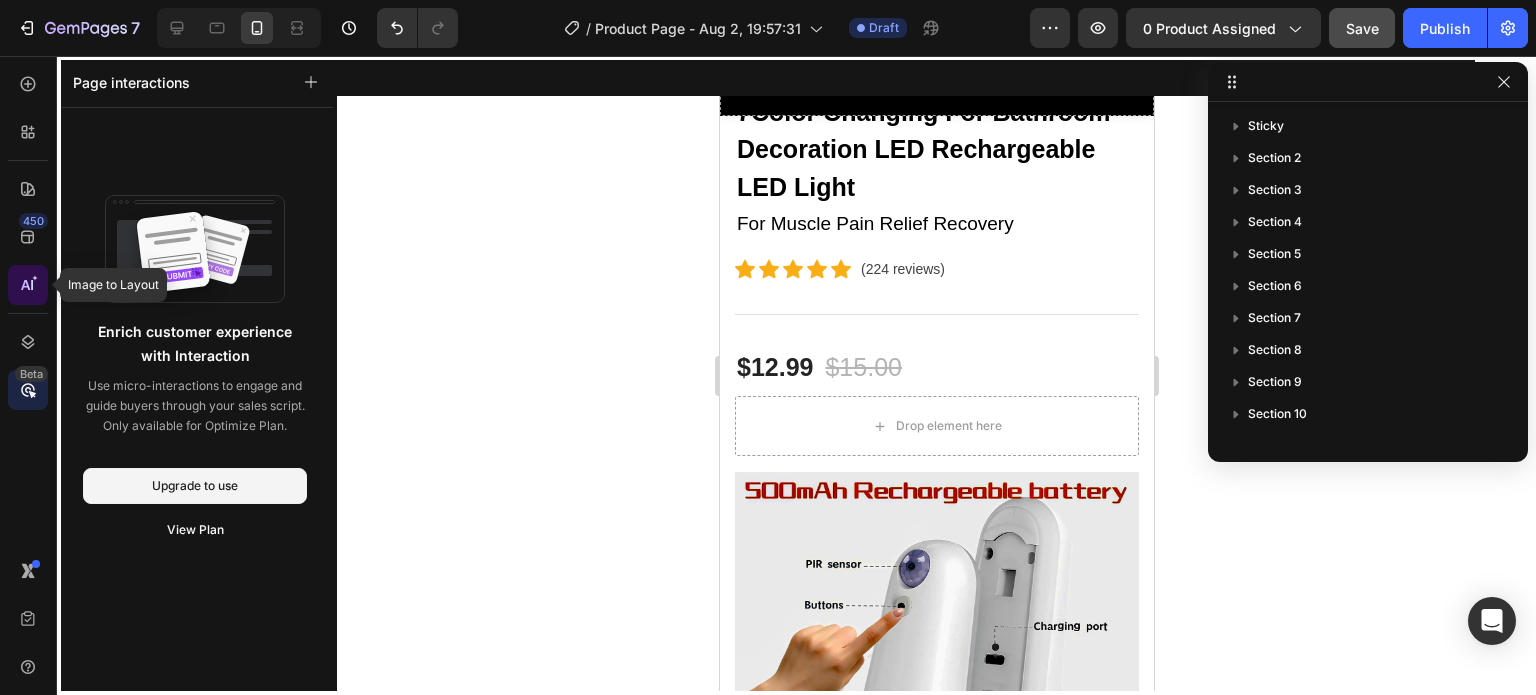 click 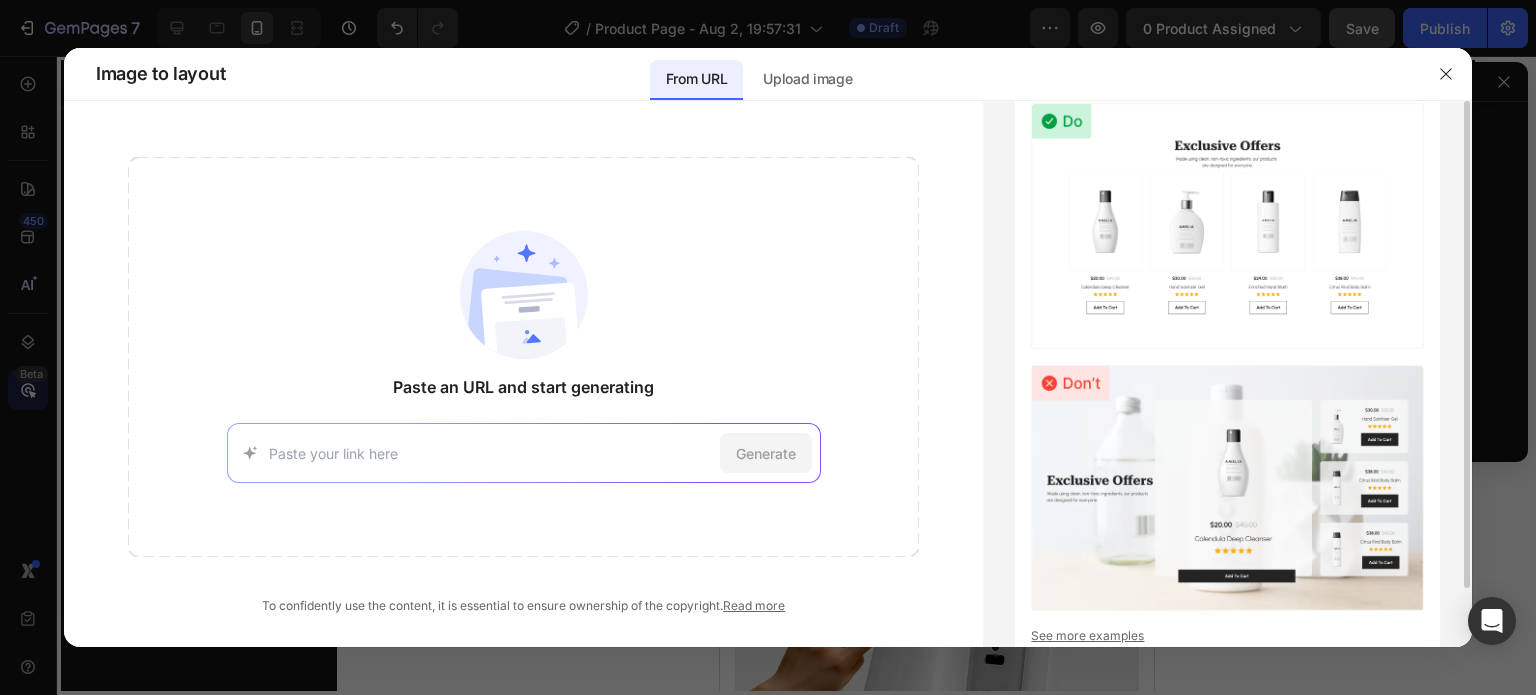 click at bounding box center [1227, 488] 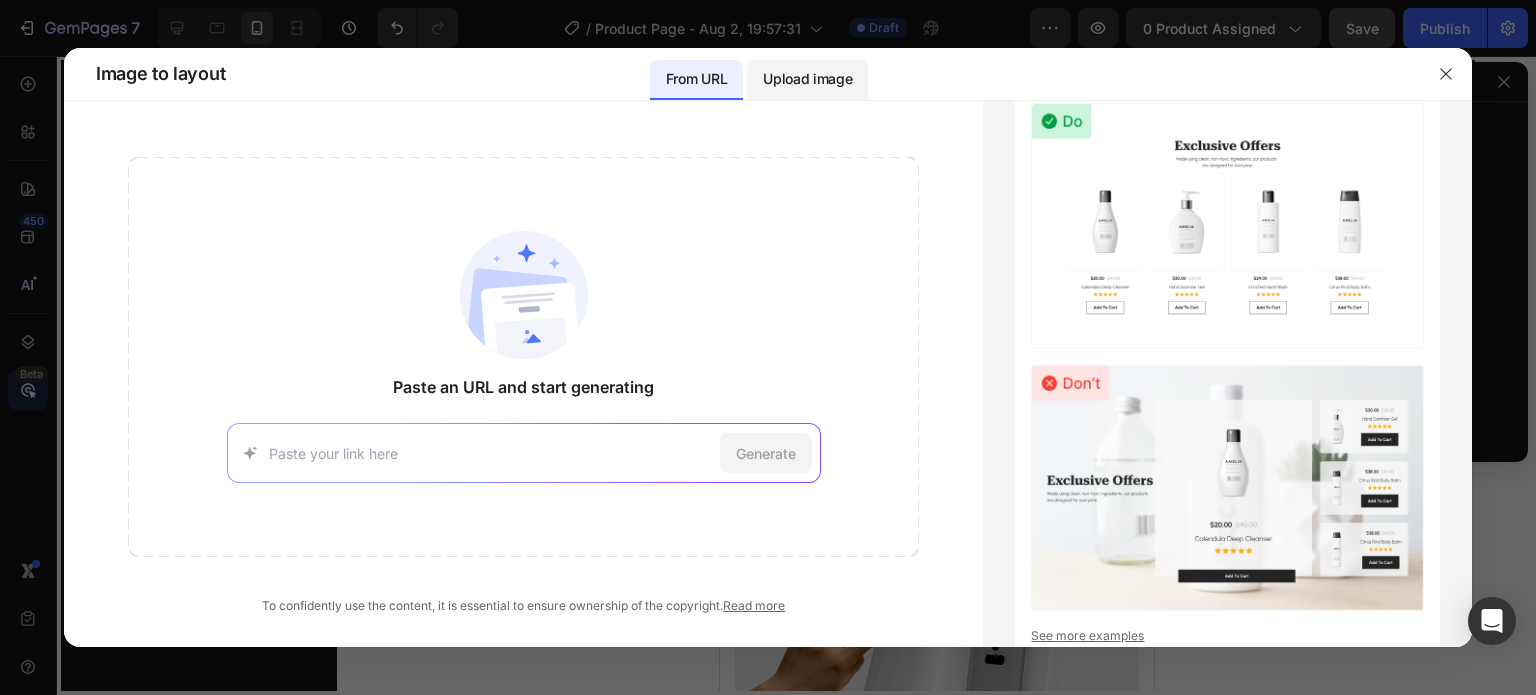 click on "Upload image" at bounding box center (807, 79) 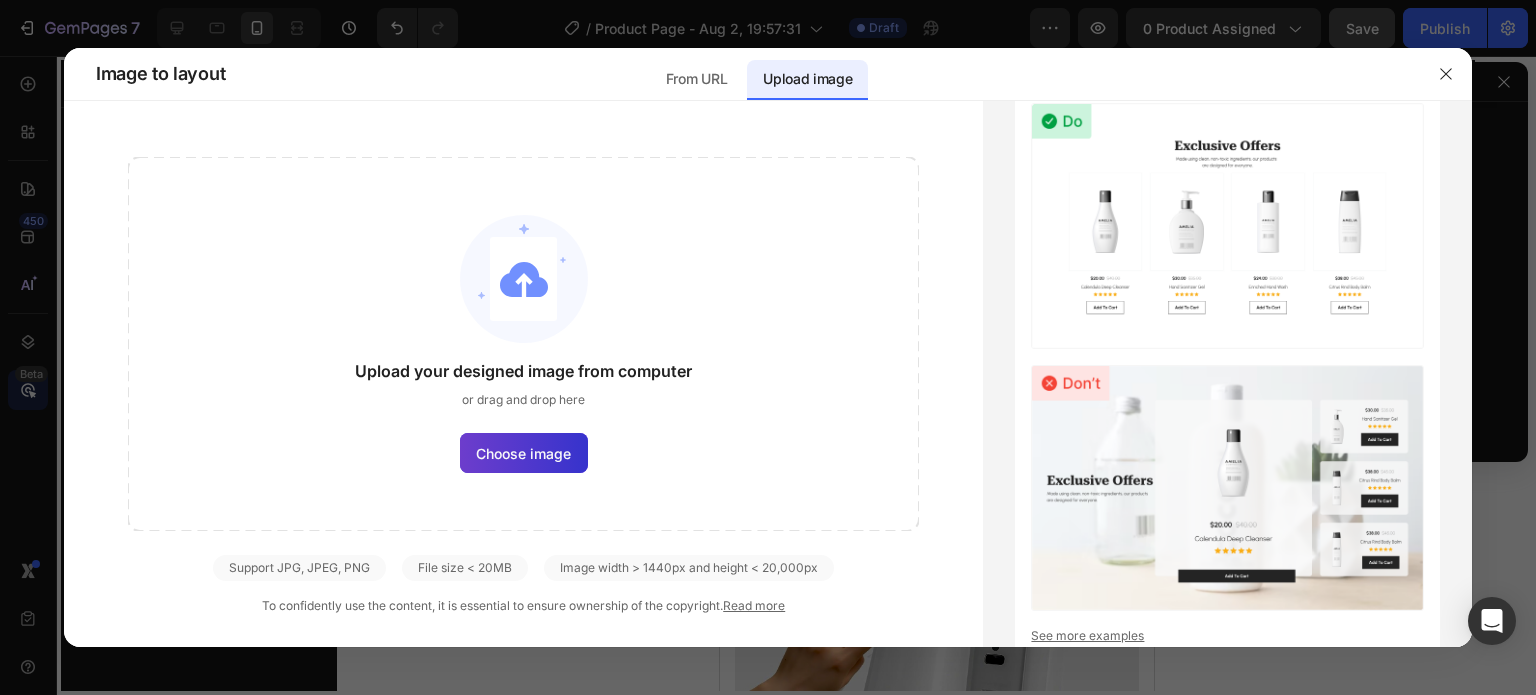 click on "Choose image" at bounding box center (523, 453) 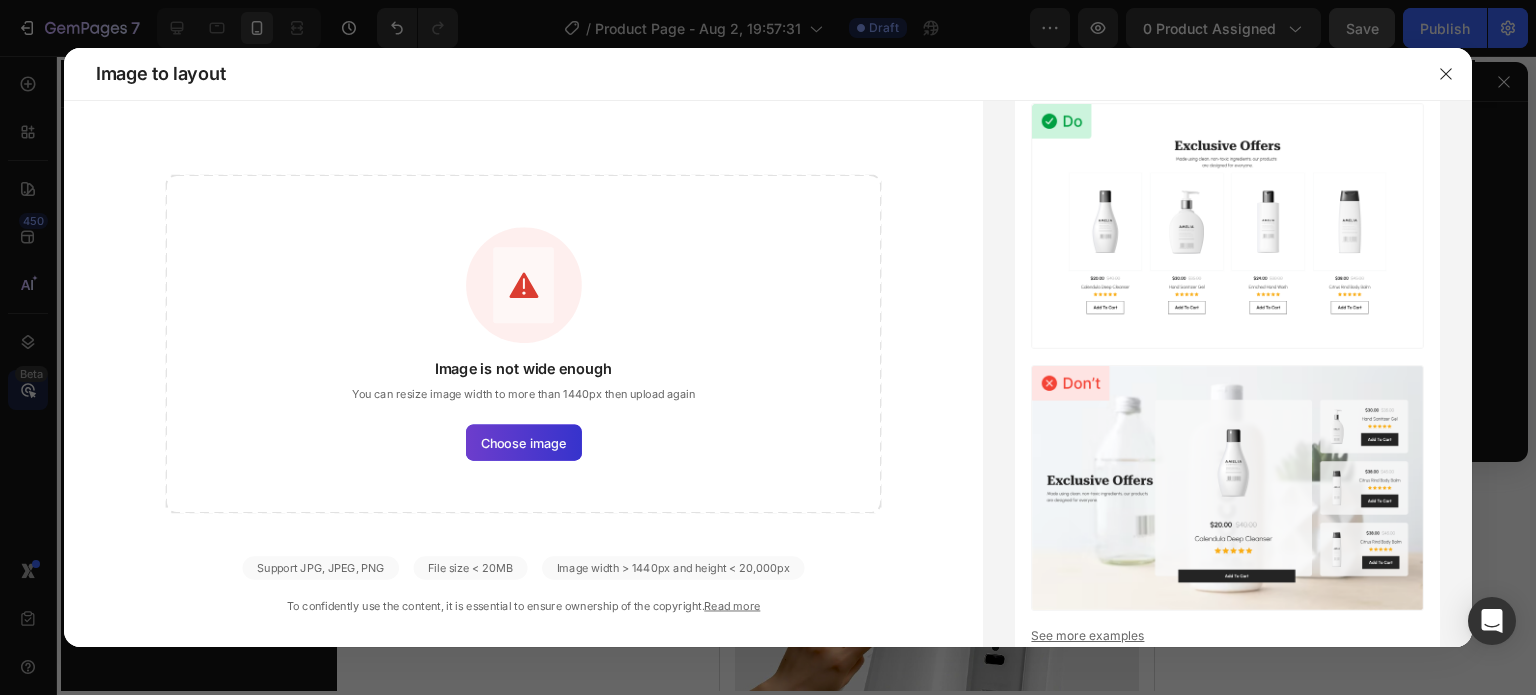 click on "Choose image" at bounding box center (524, 442) 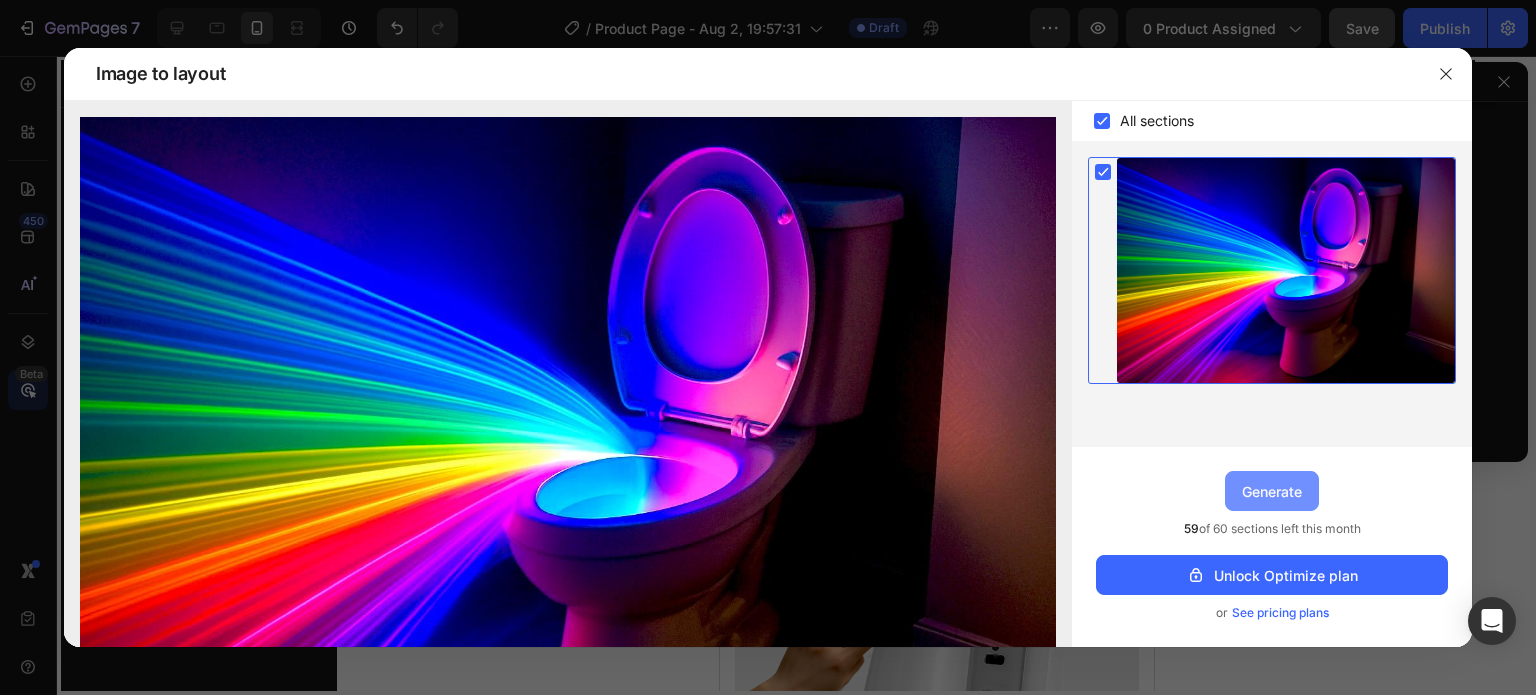 click on "Generate" at bounding box center (1272, 491) 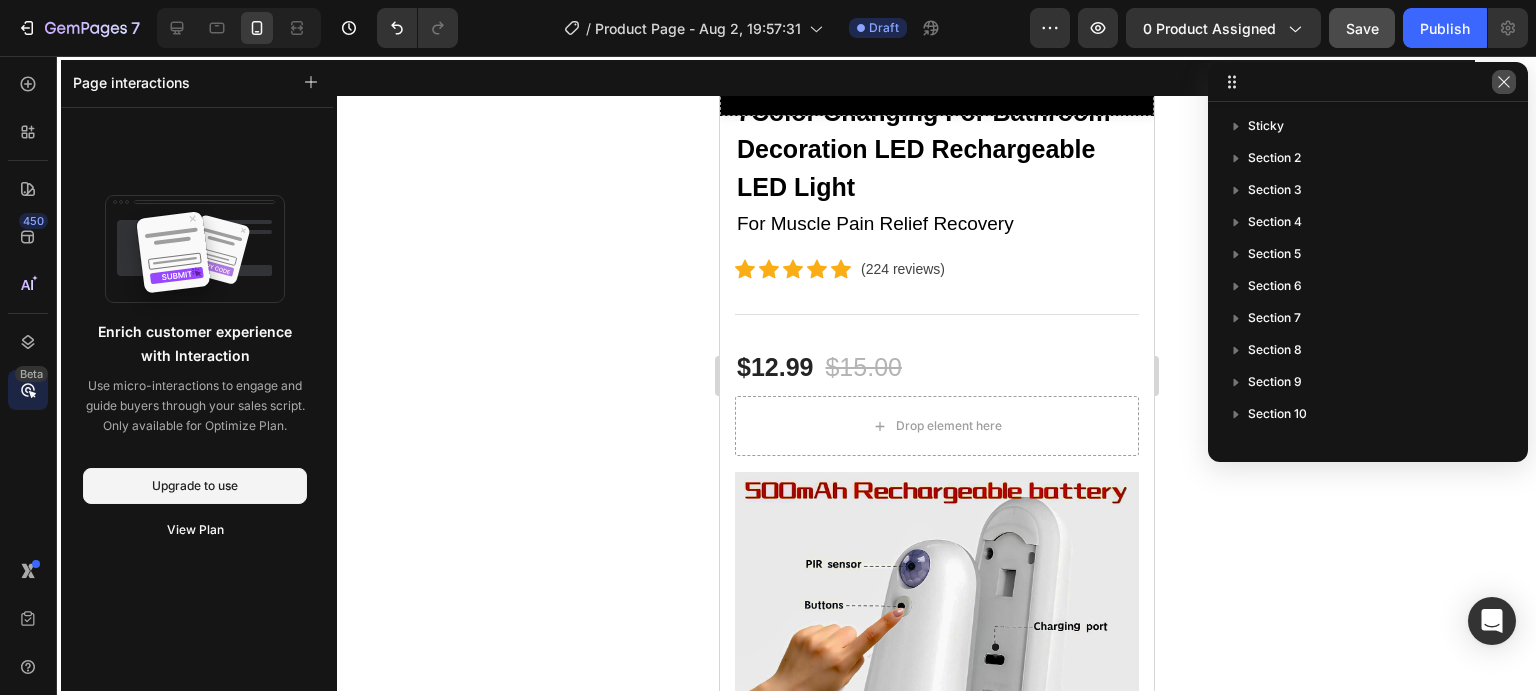 click 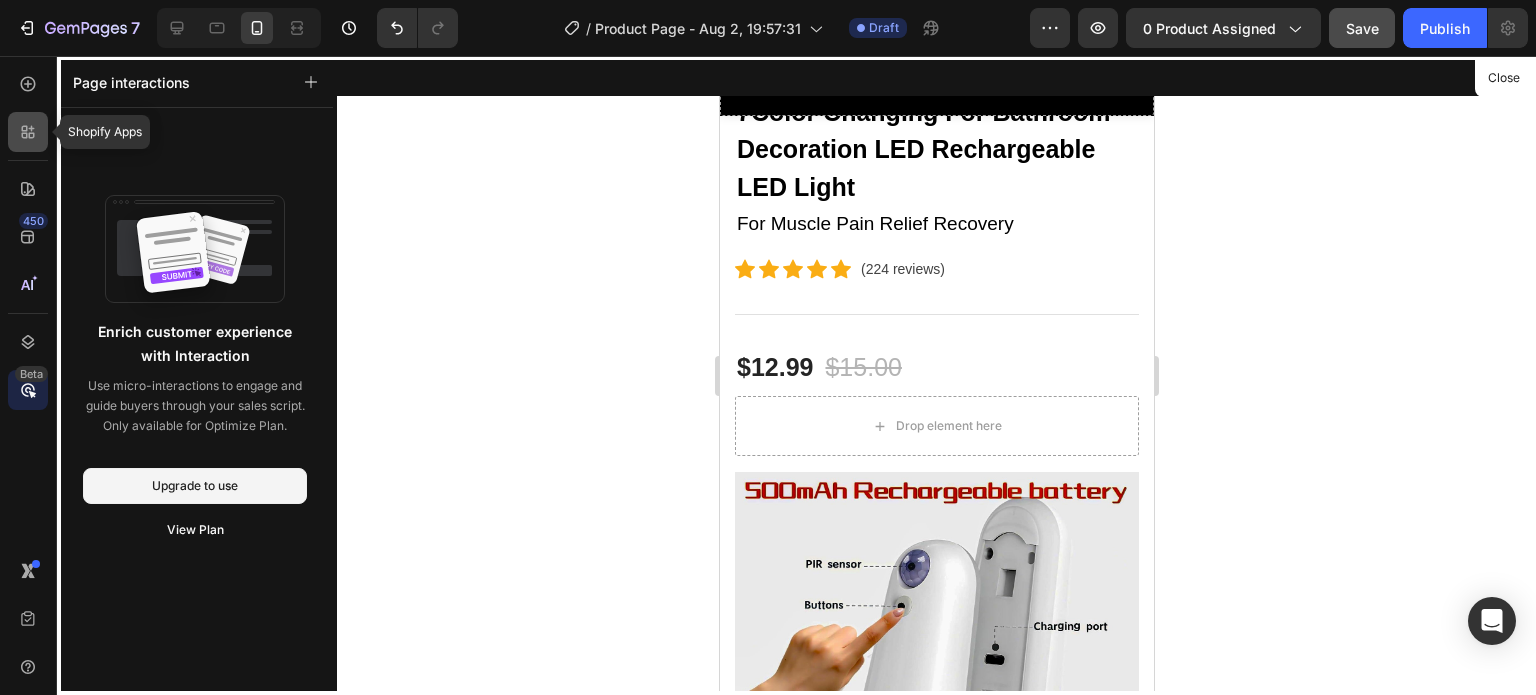 click 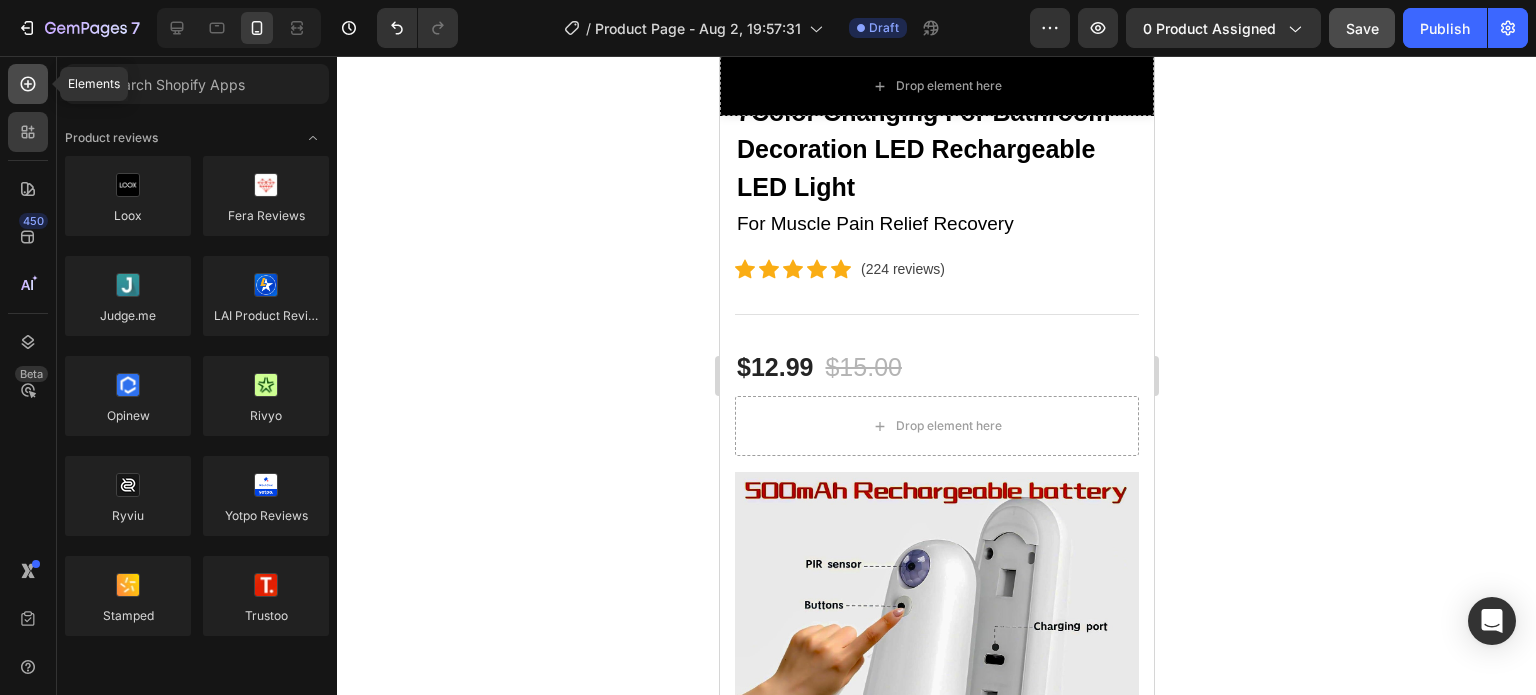 click 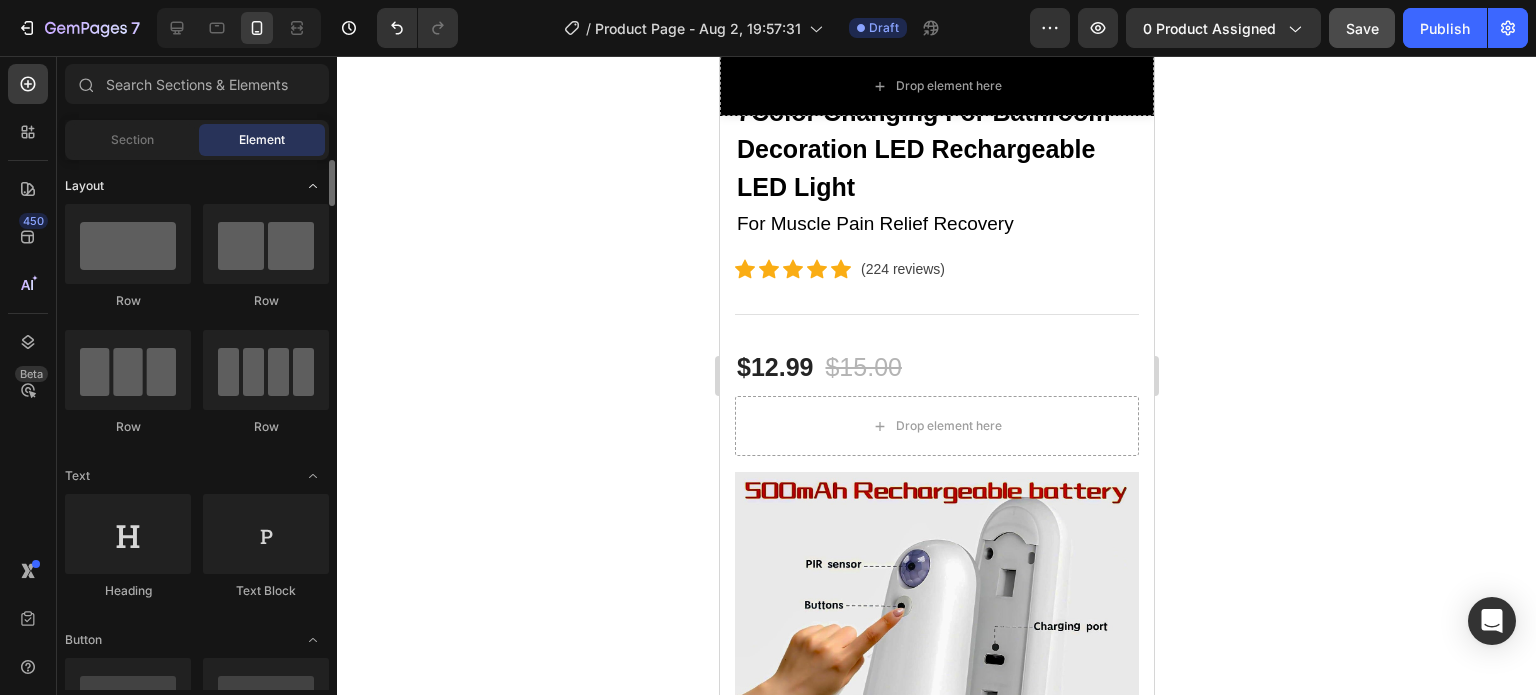 click 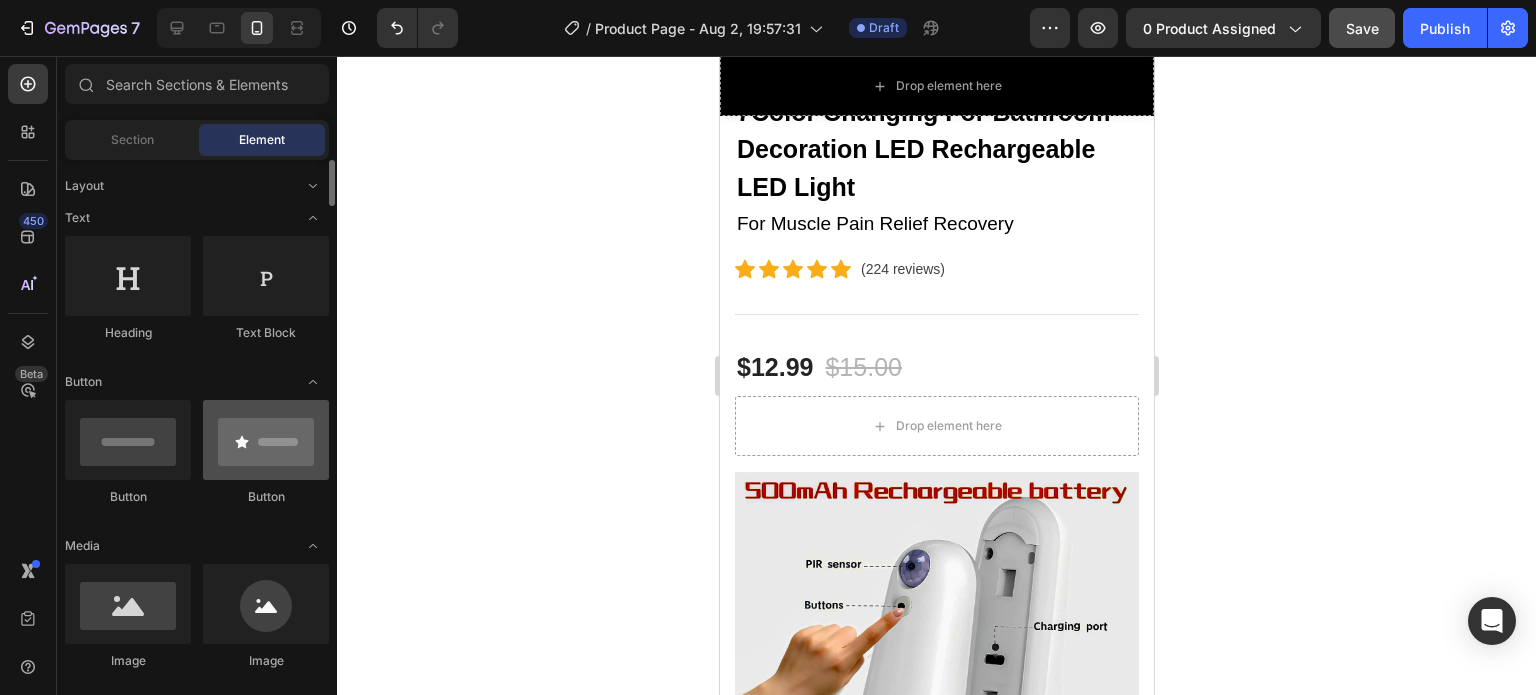 click at bounding box center [266, 440] 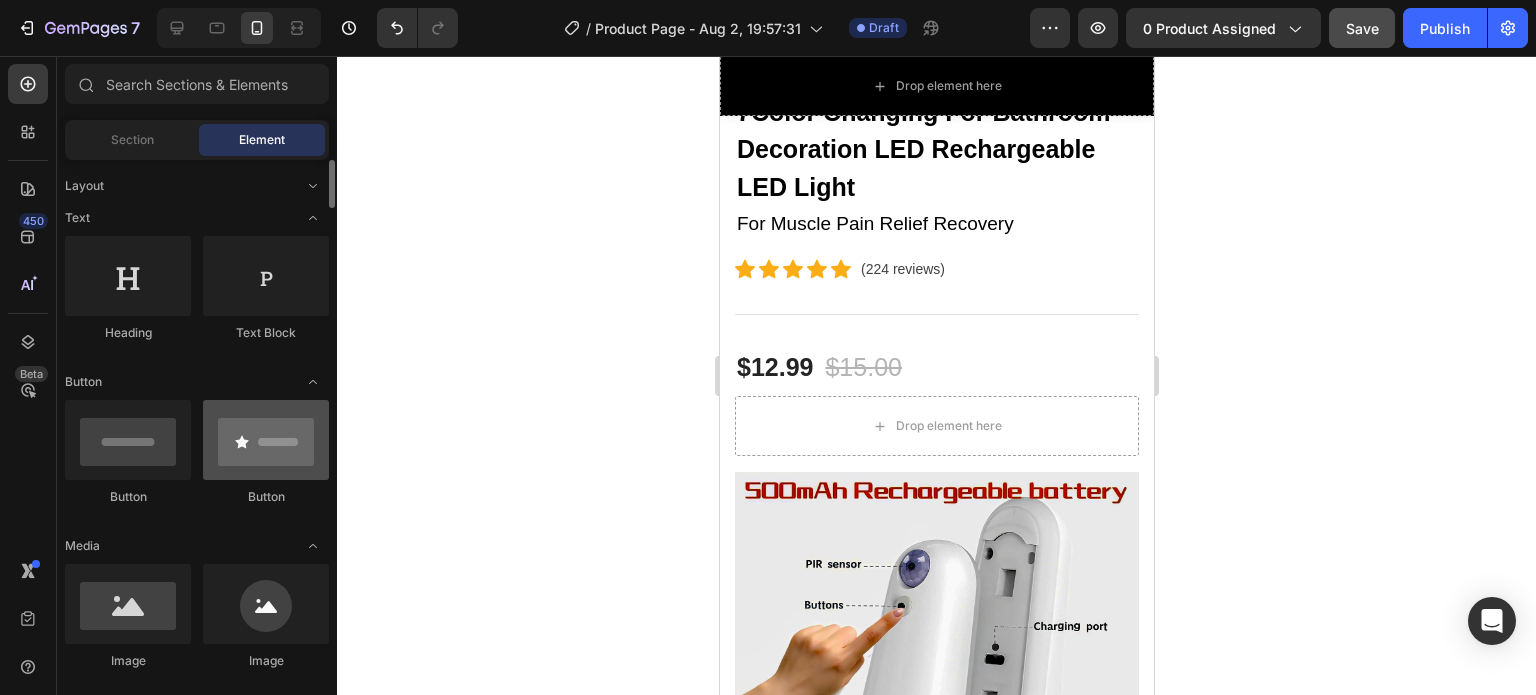 click at bounding box center [266, 440] 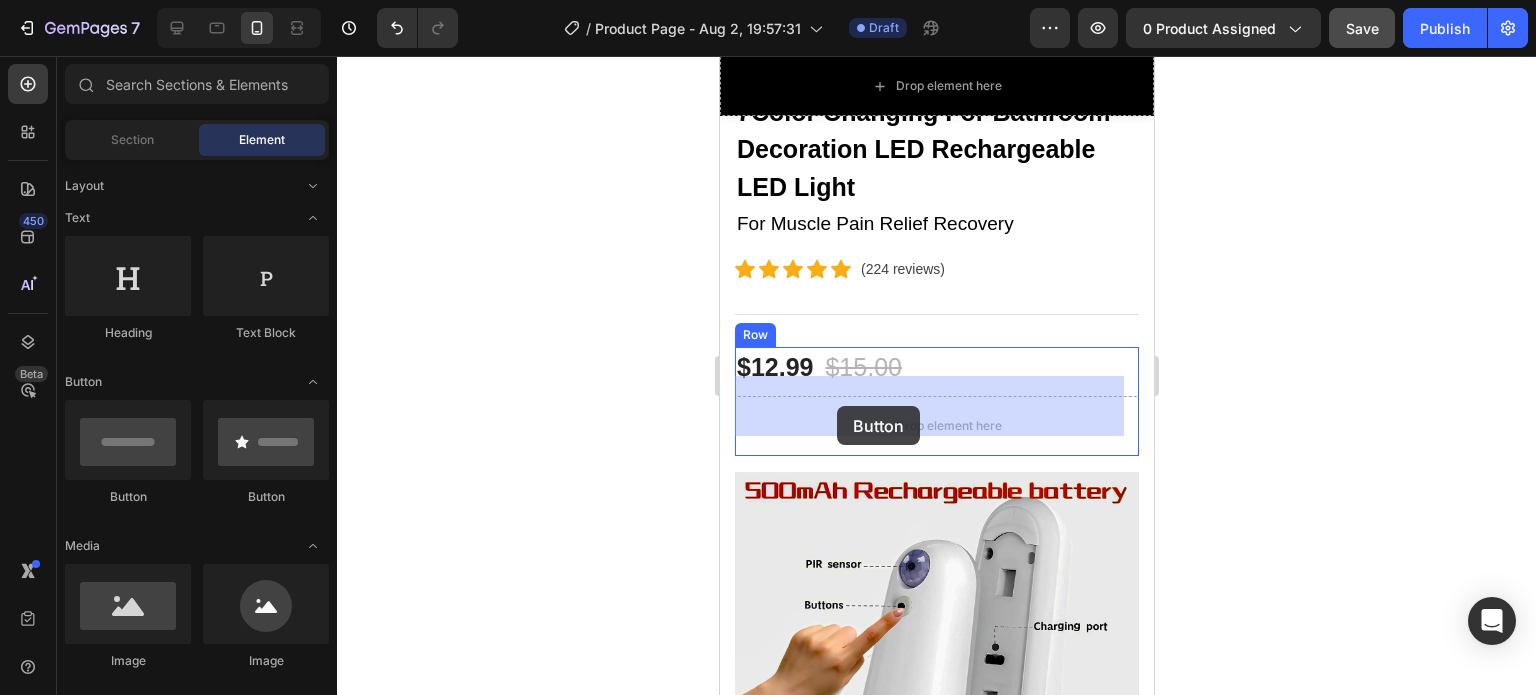 drag, startPoint x: 966, startPoint y: 499, endPoint x: 836, endPoint y: 406, distance: 159.84055 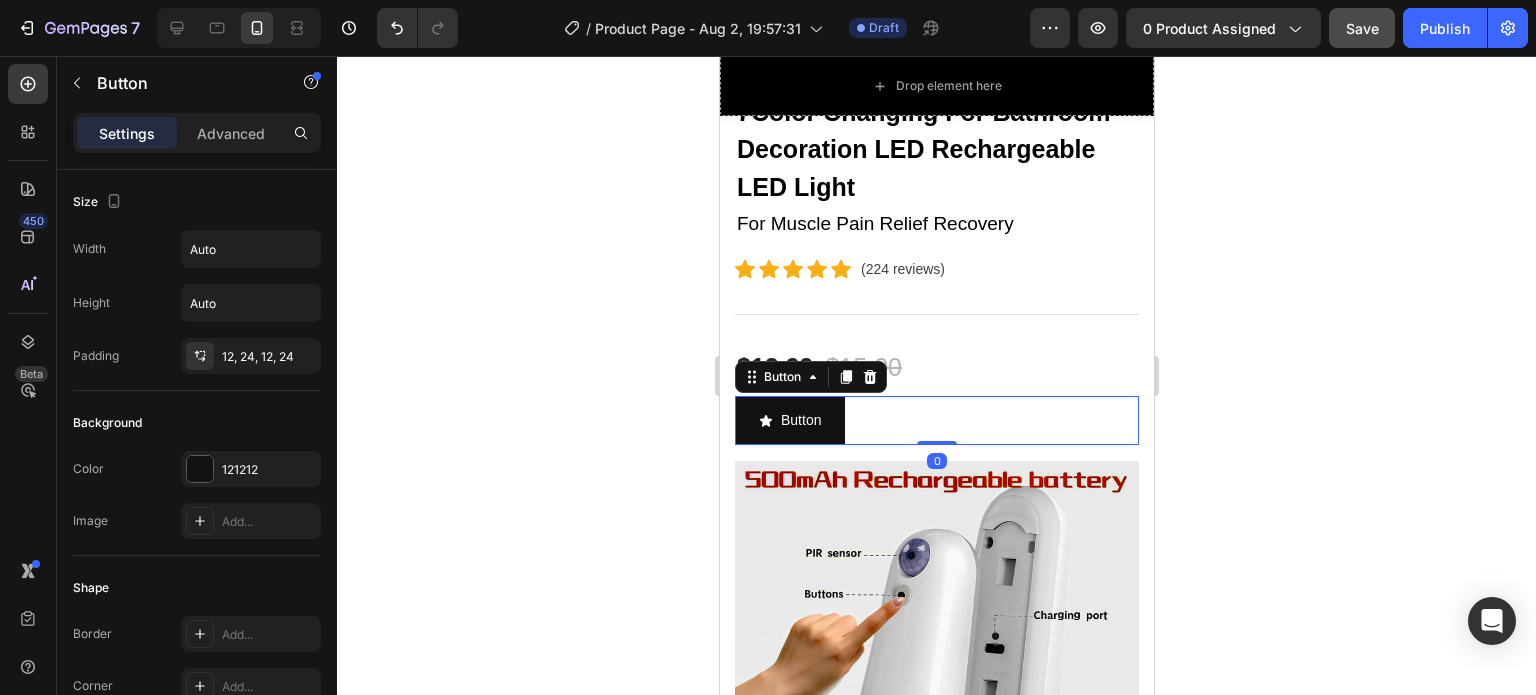 click 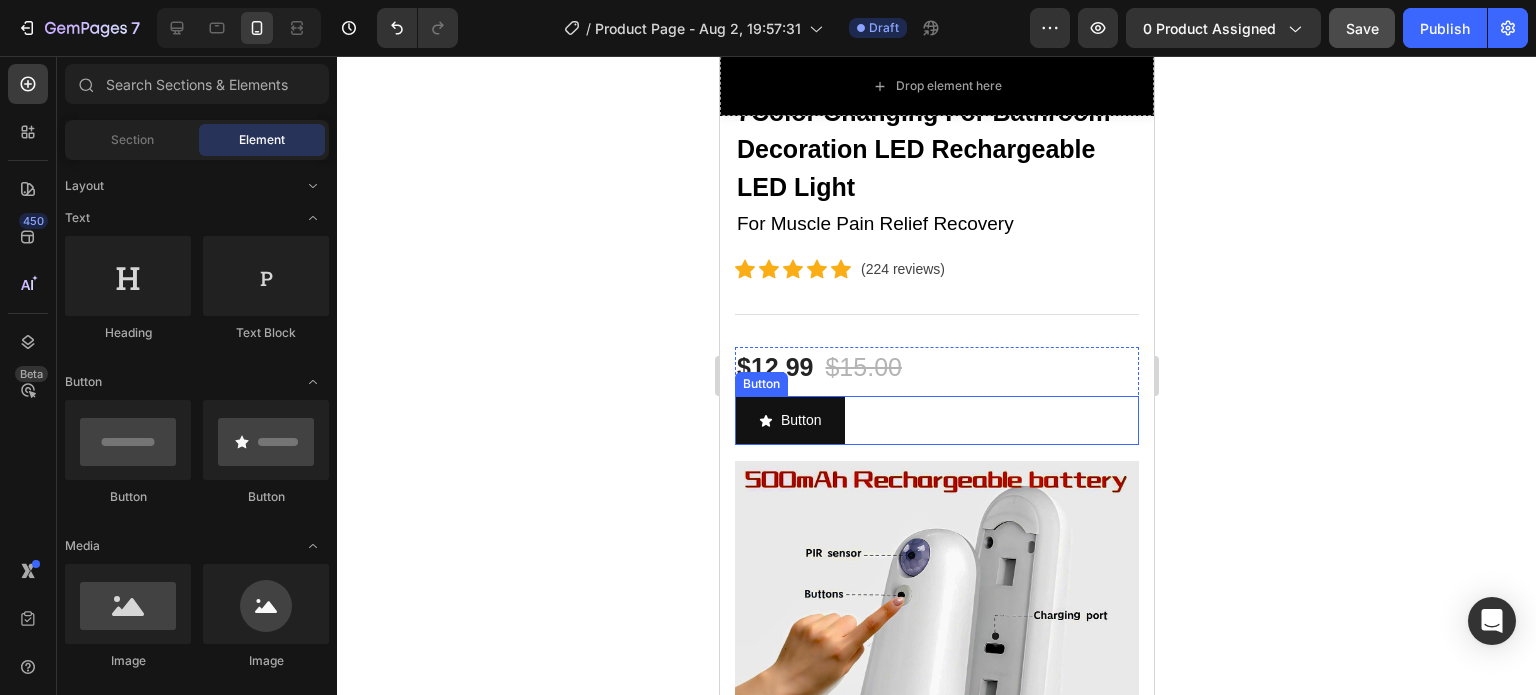 click on "Button" at bounding box center (760, 384) 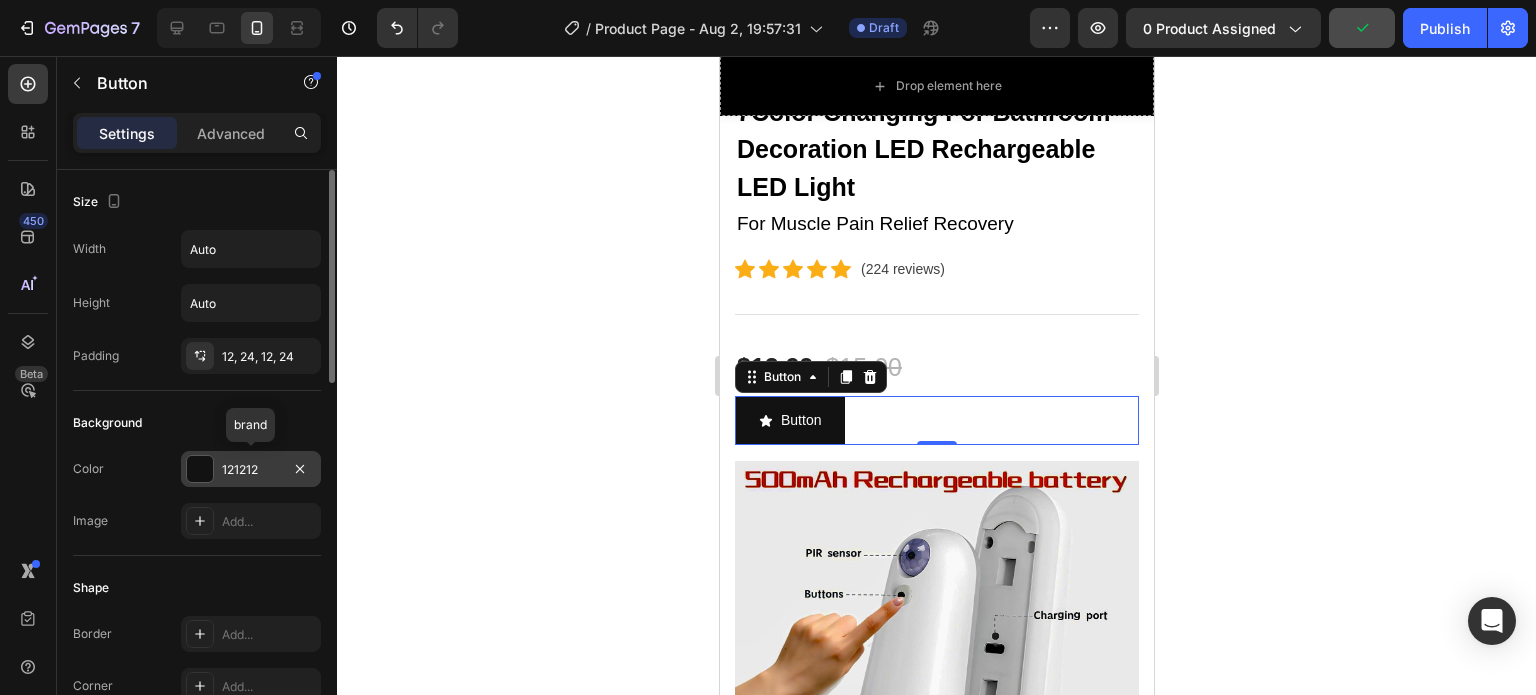 scroll, scrollTop: 200, scrollLeft: 0, axis: vertical 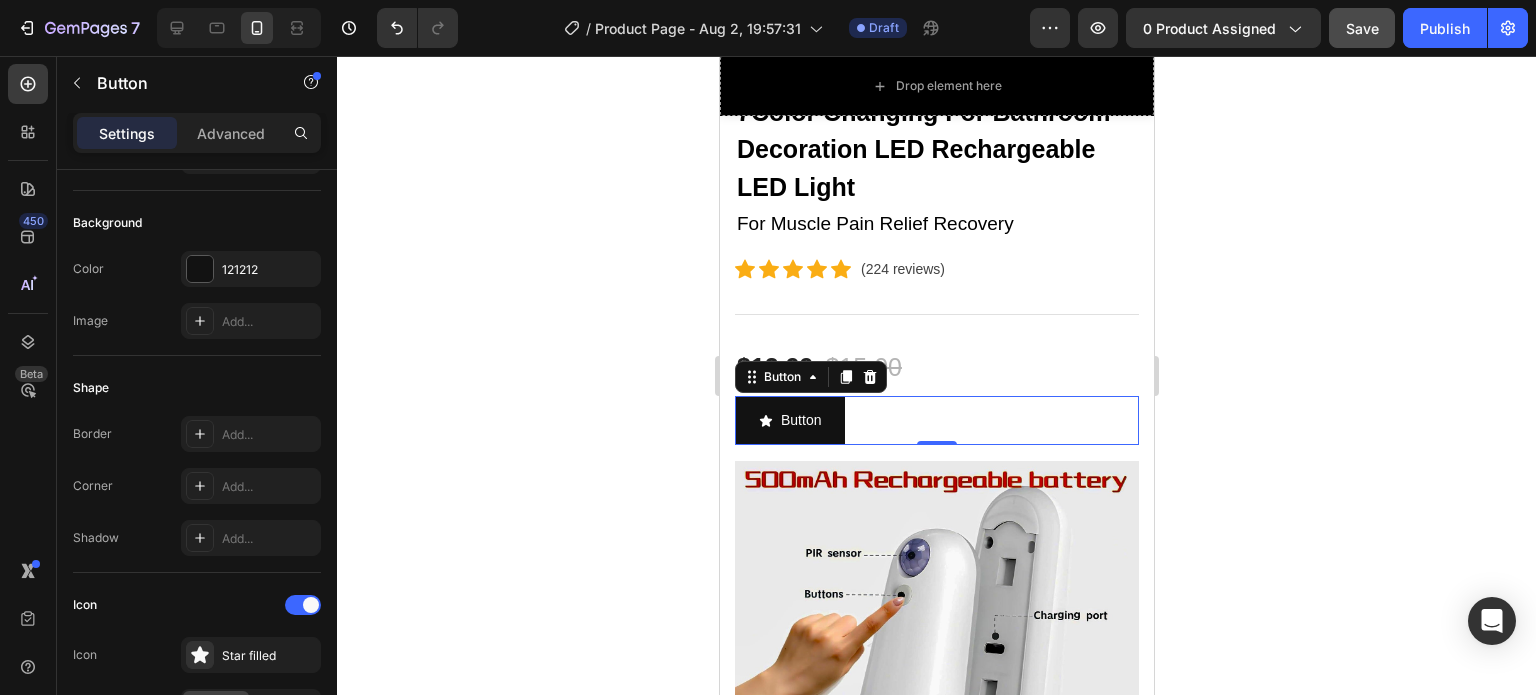 click 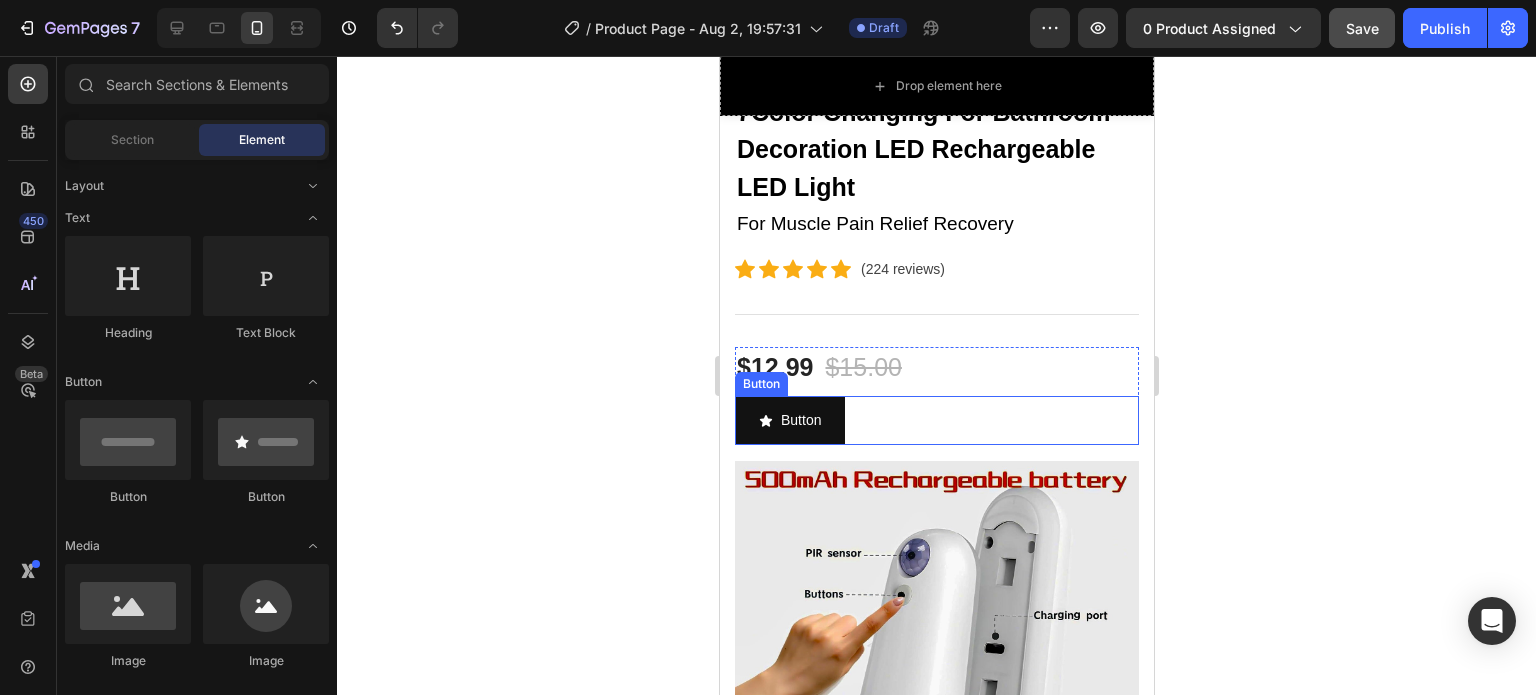 click on "Button" at bounding box center (760, 384) 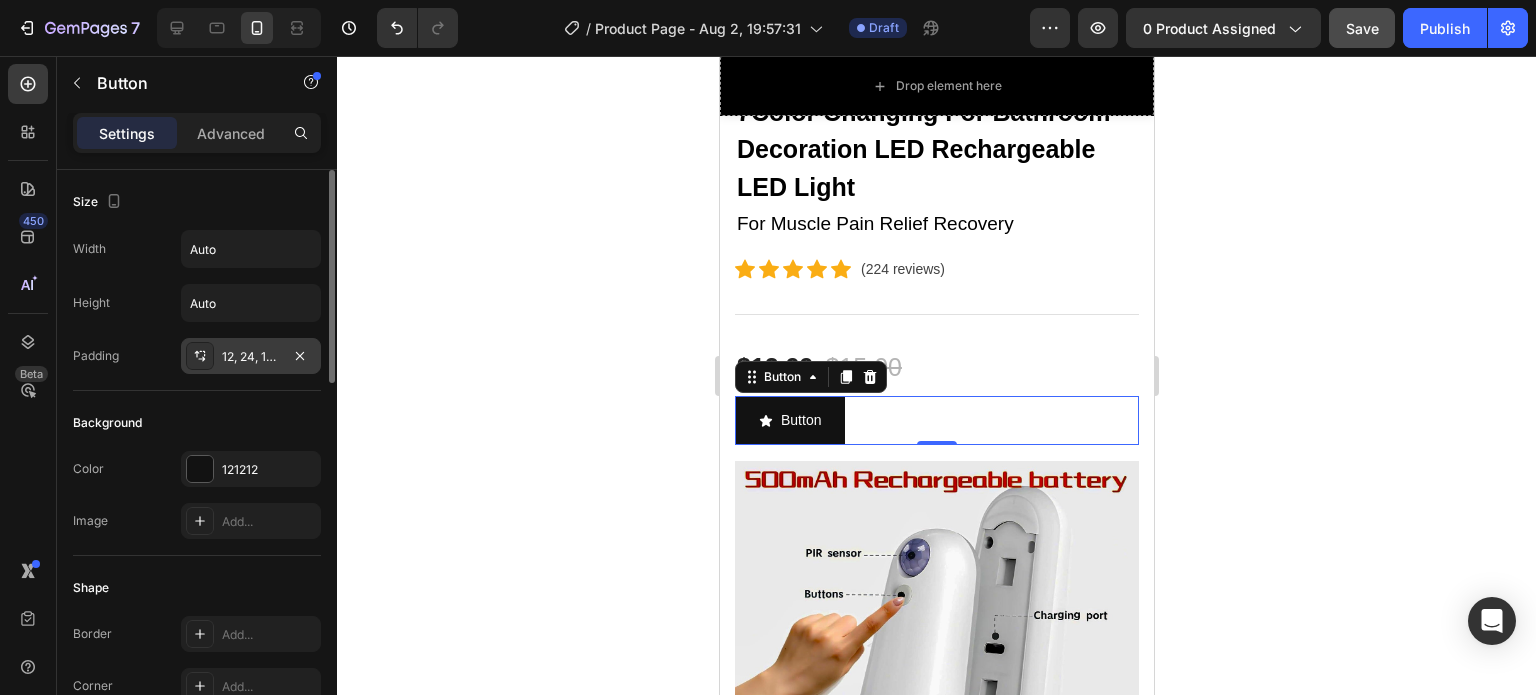 scroll, scrollTop: 100, scrollLeft: 0, axis: vertical 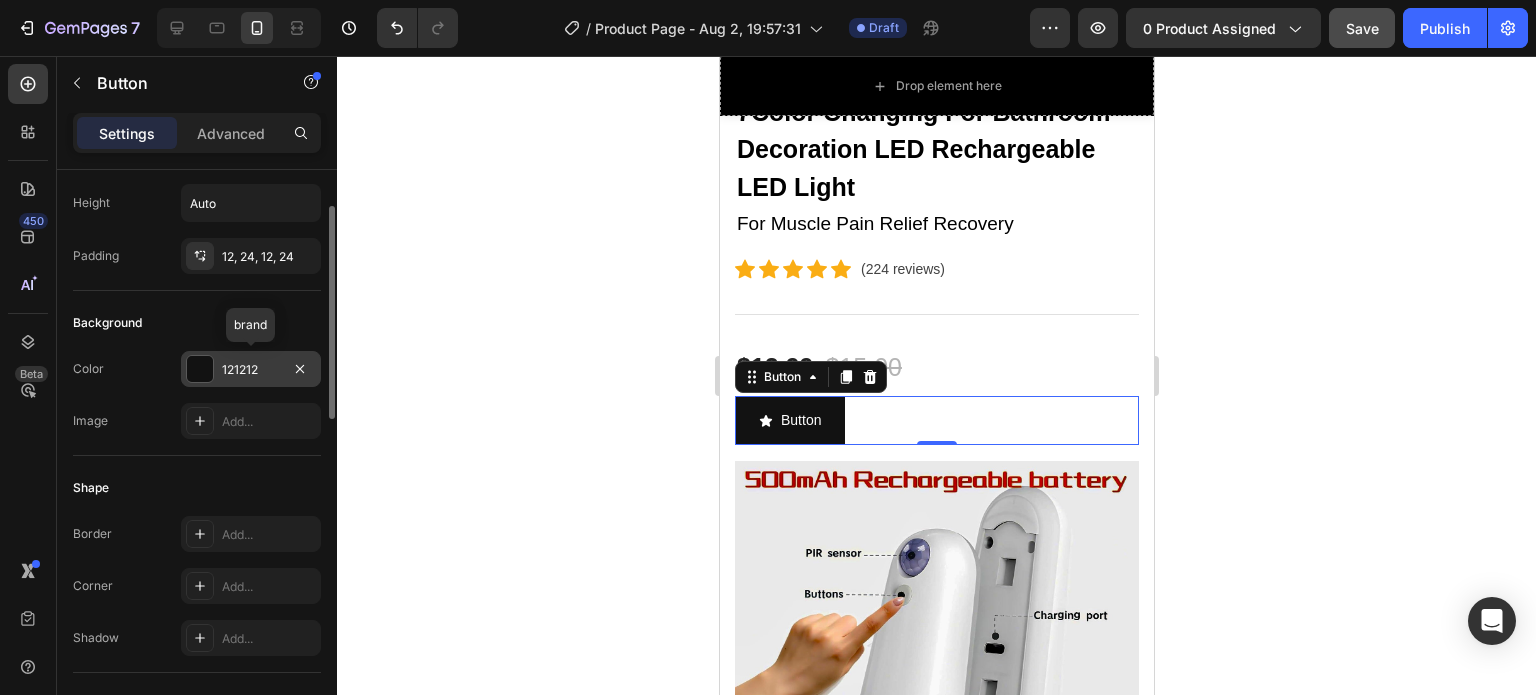 click at bounding box center (200, 369) 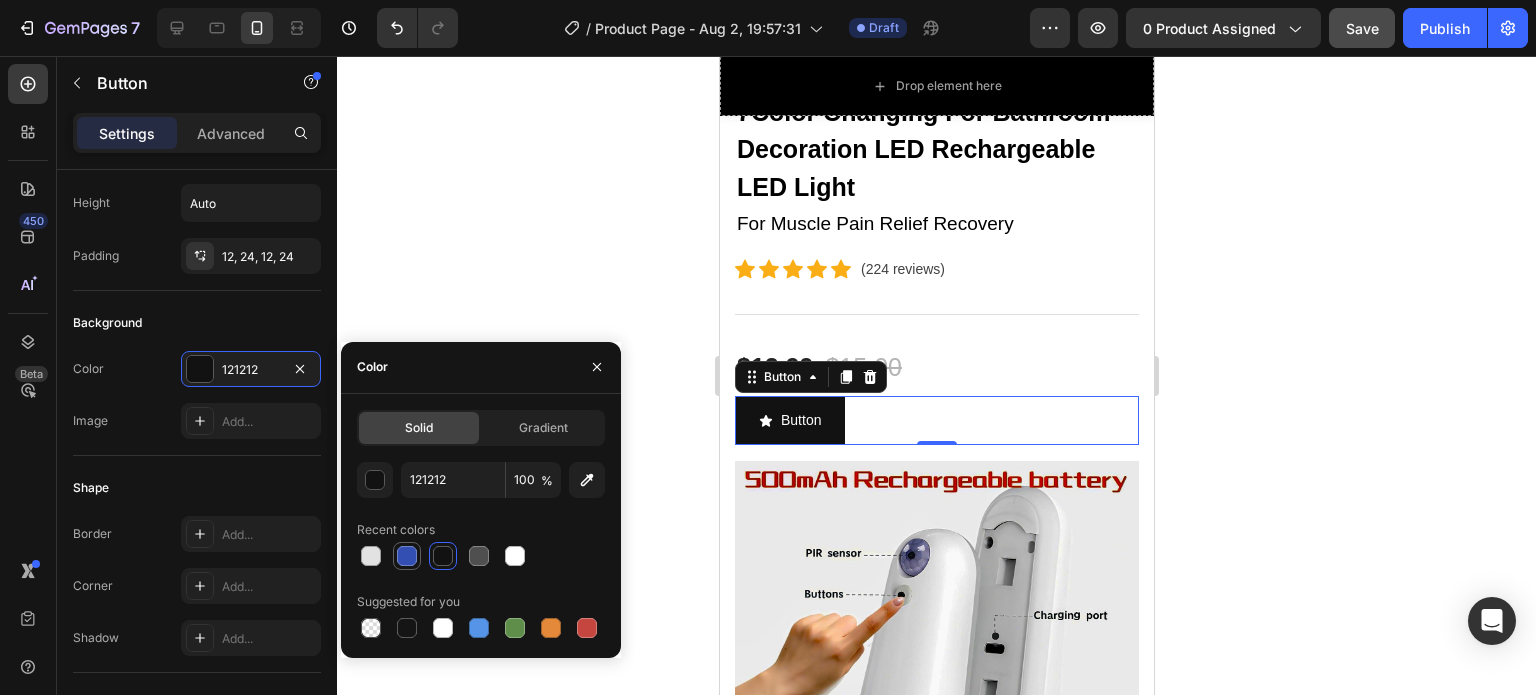 click at bounding box center [407, 556] 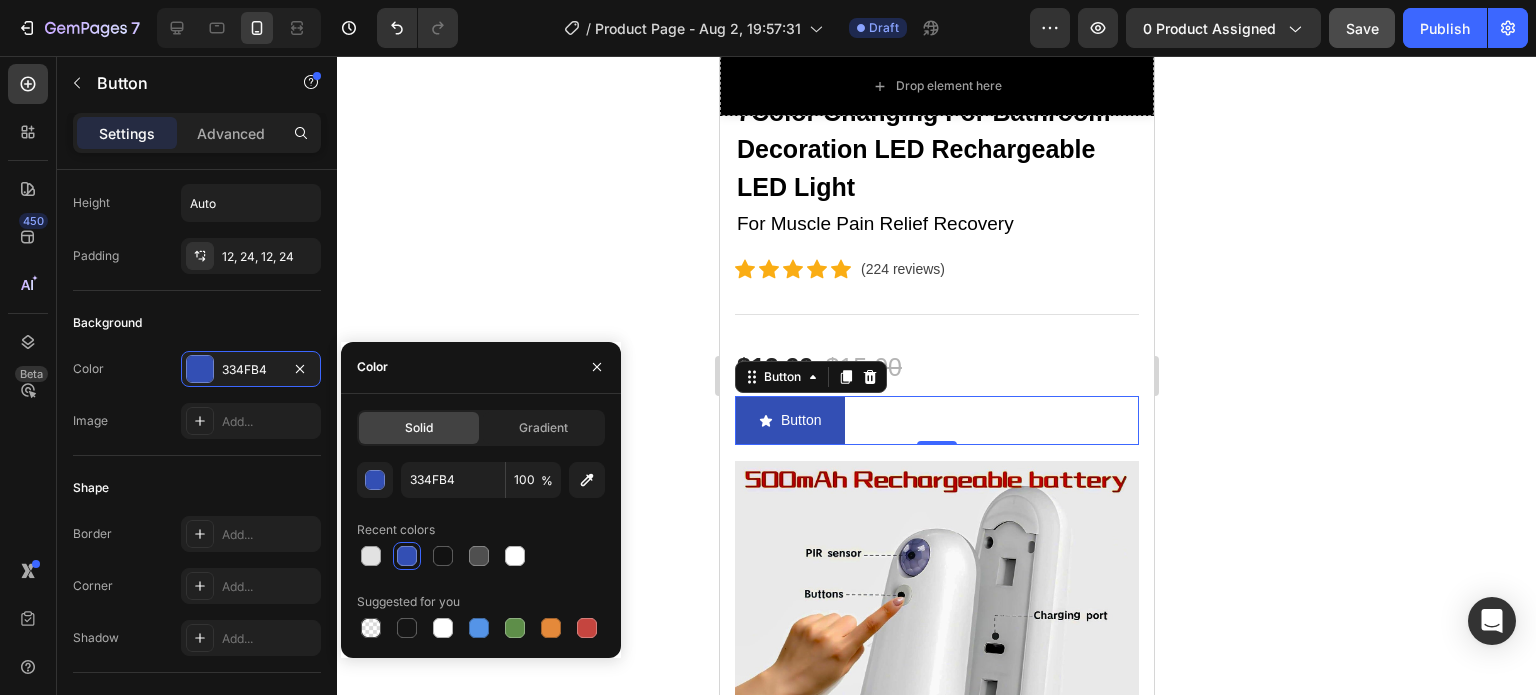 click 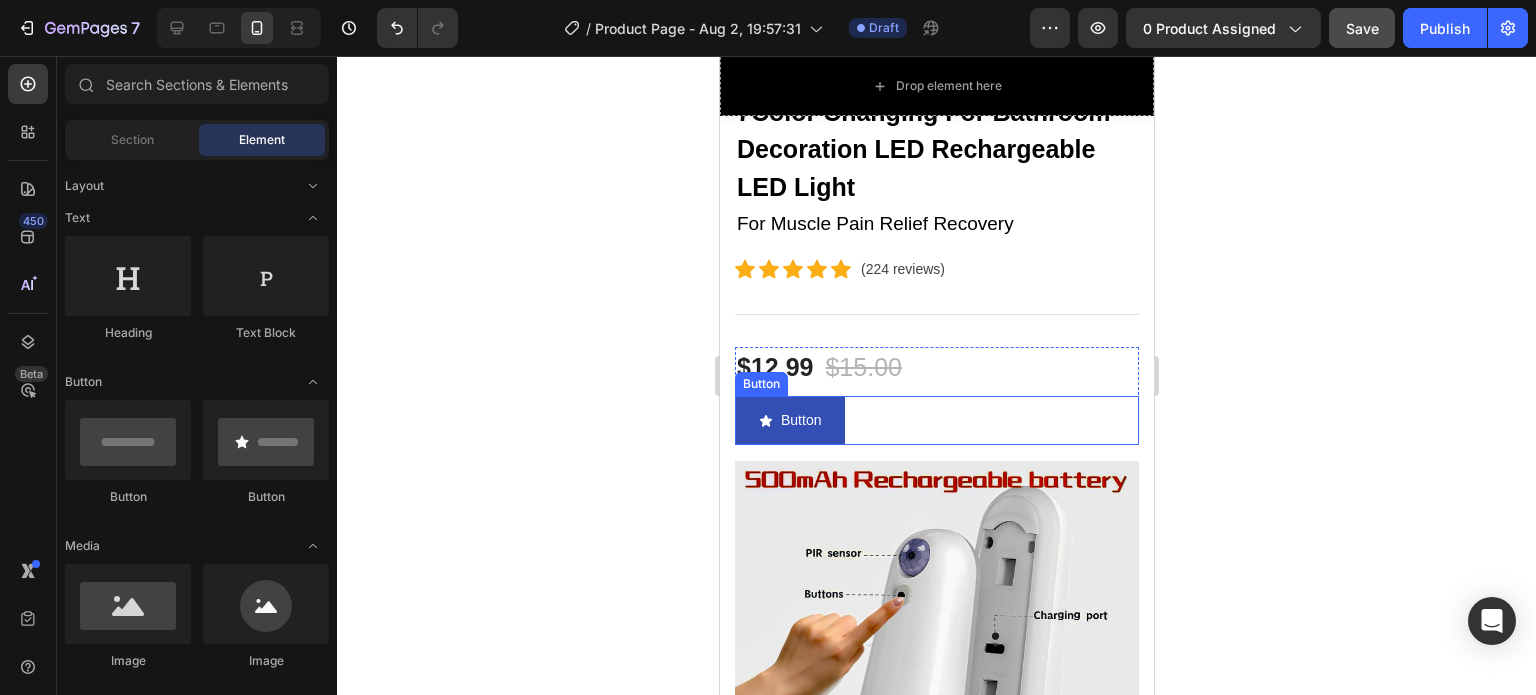 click on "Button" at bounding box center (760, 384) 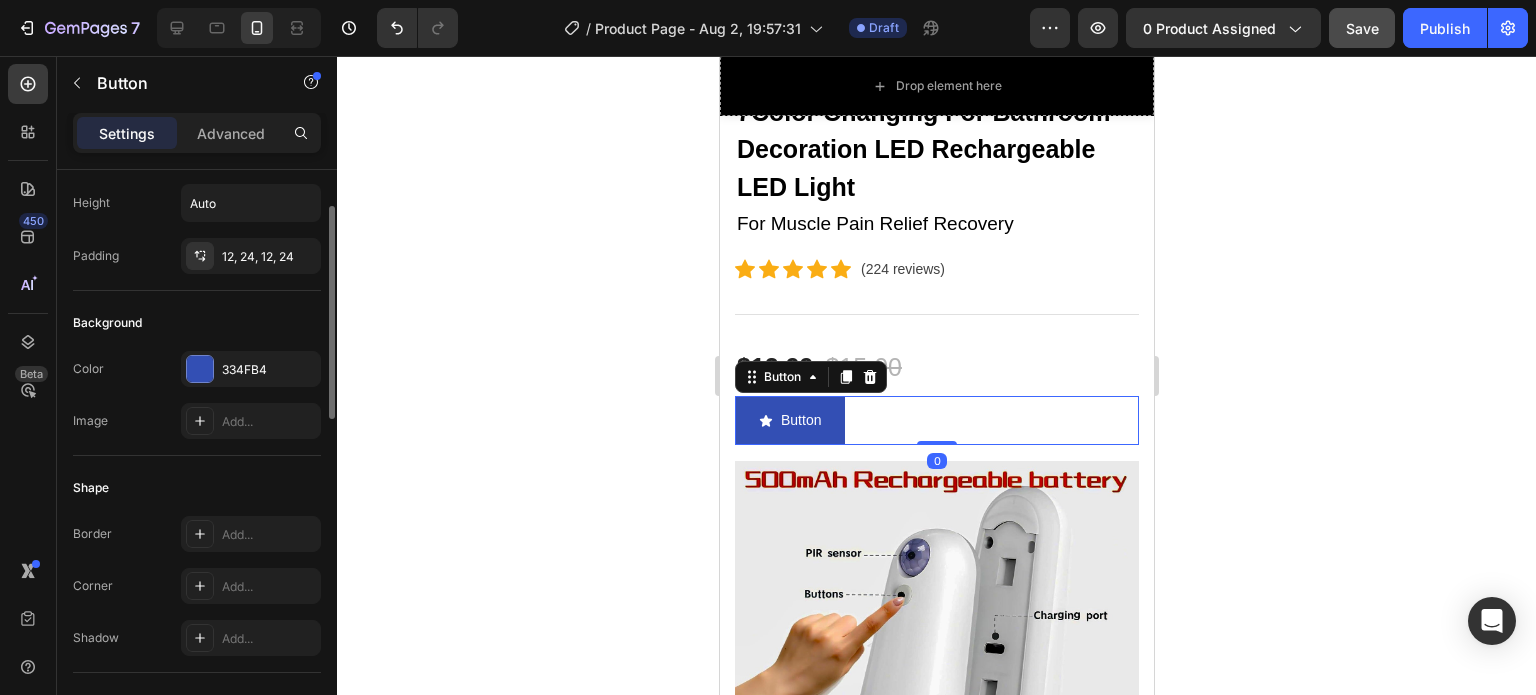 scroll, scrollTop: 400, scrollLeft: 0, axis: vertical 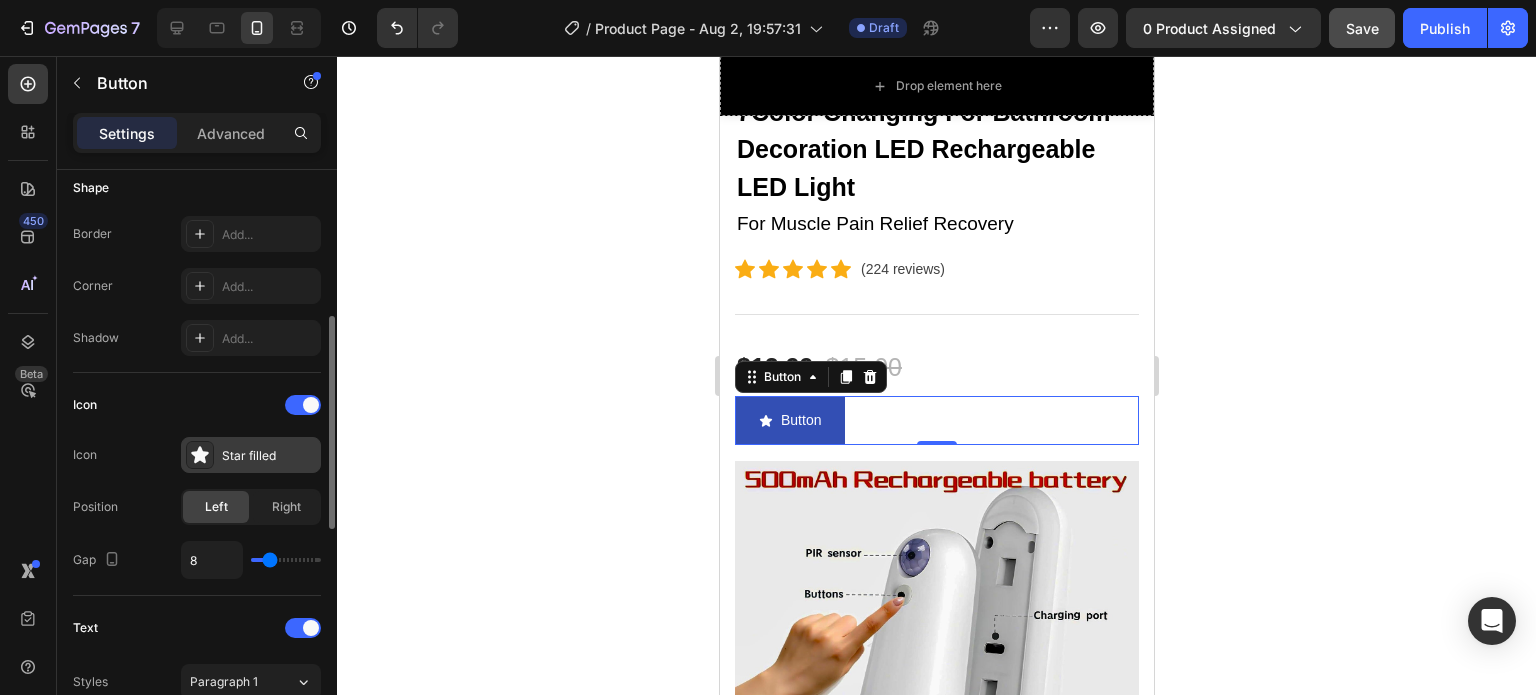 click on "Star filled" at bounding box center [269, 456] 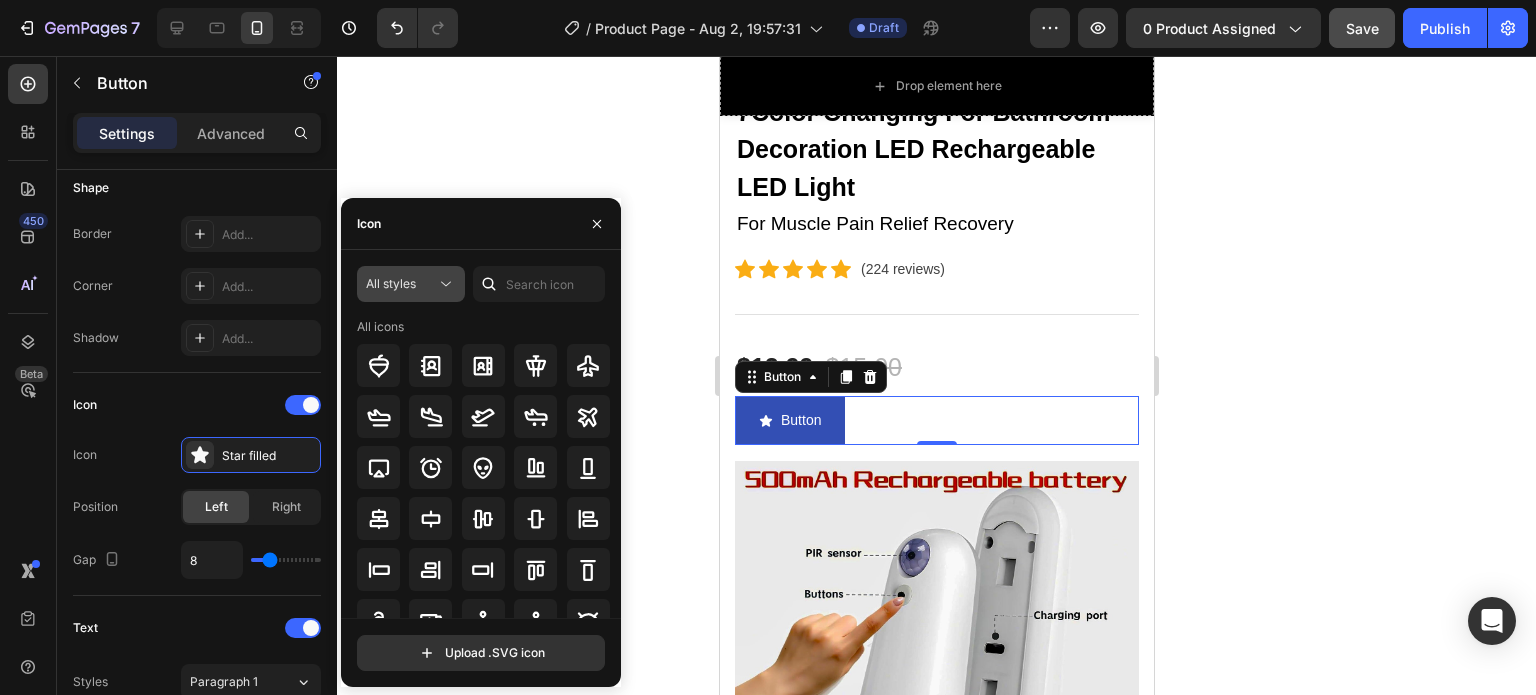 click 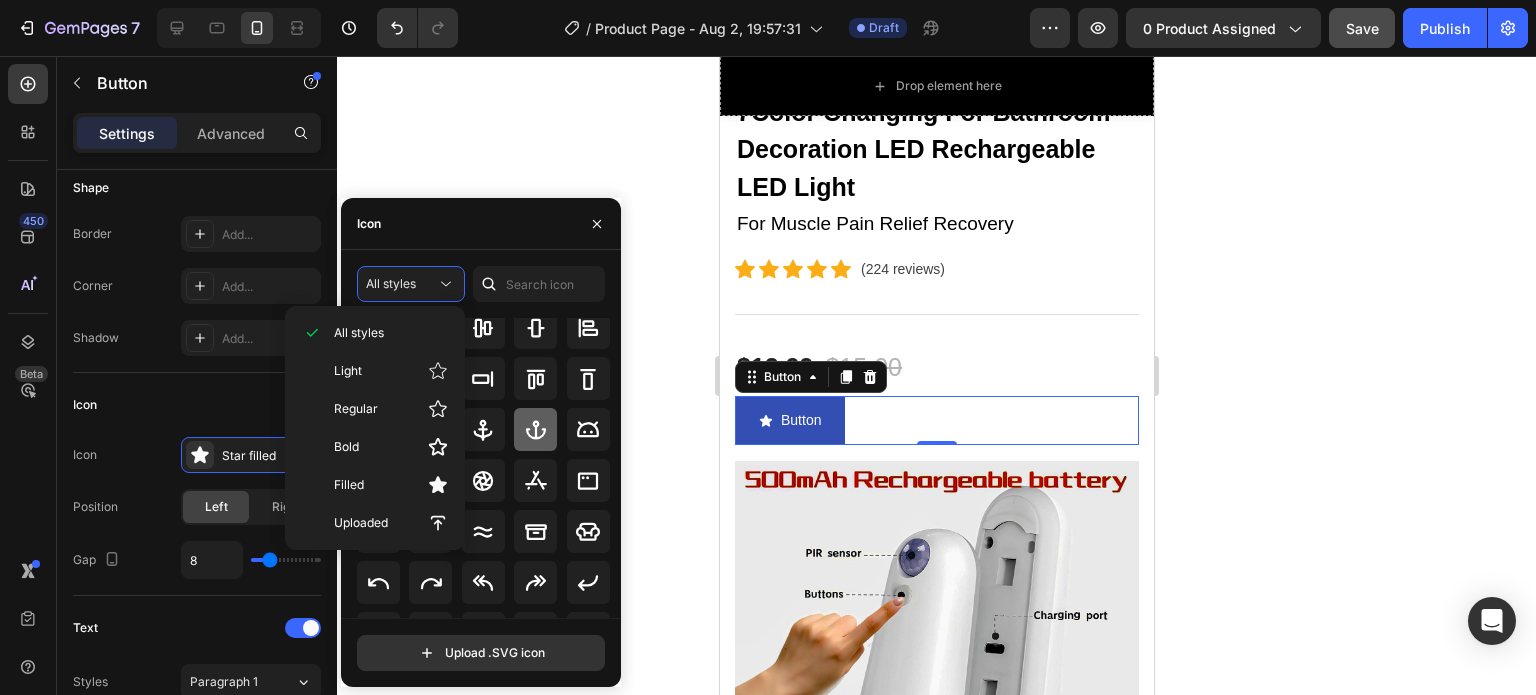 scroll, scrollTop: 200, scrollLeft: 0, axis: vertical 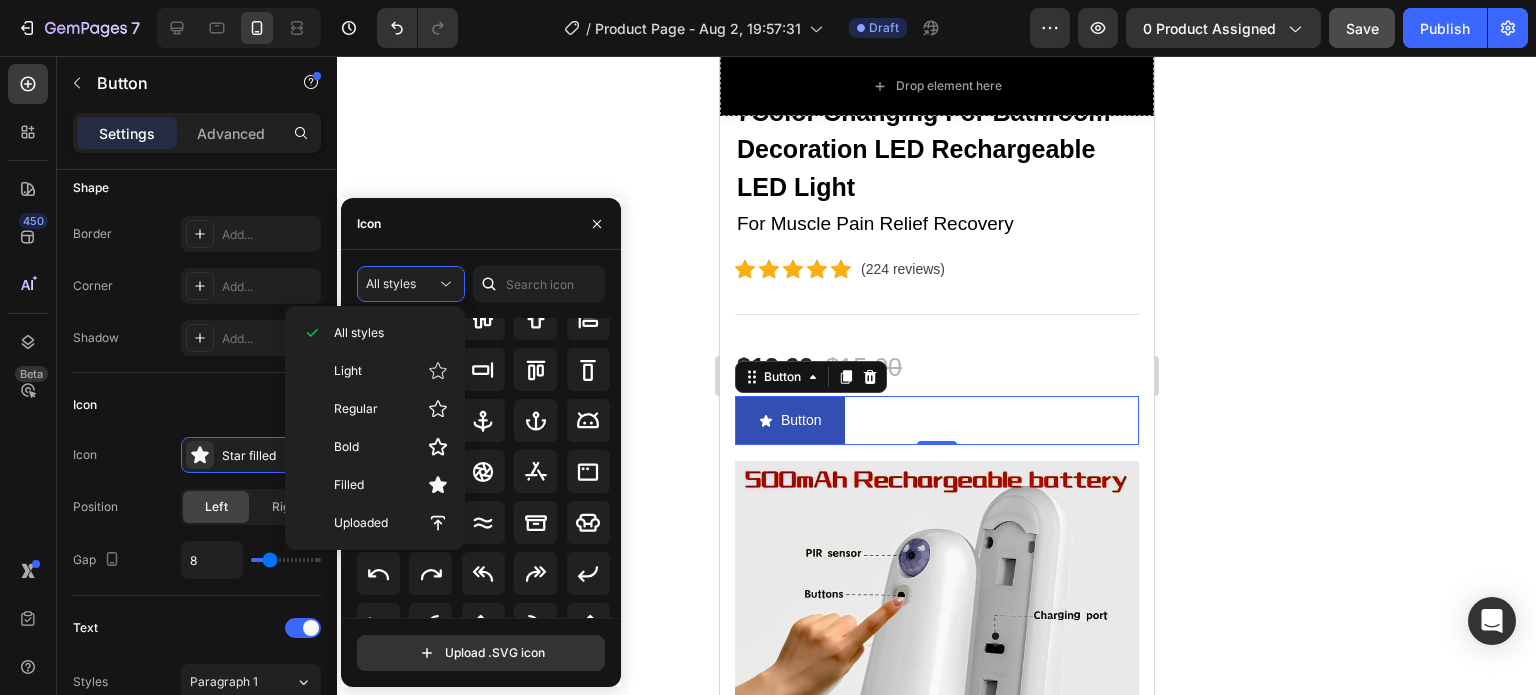 click on "Icon" at bounding box center [481, 224] 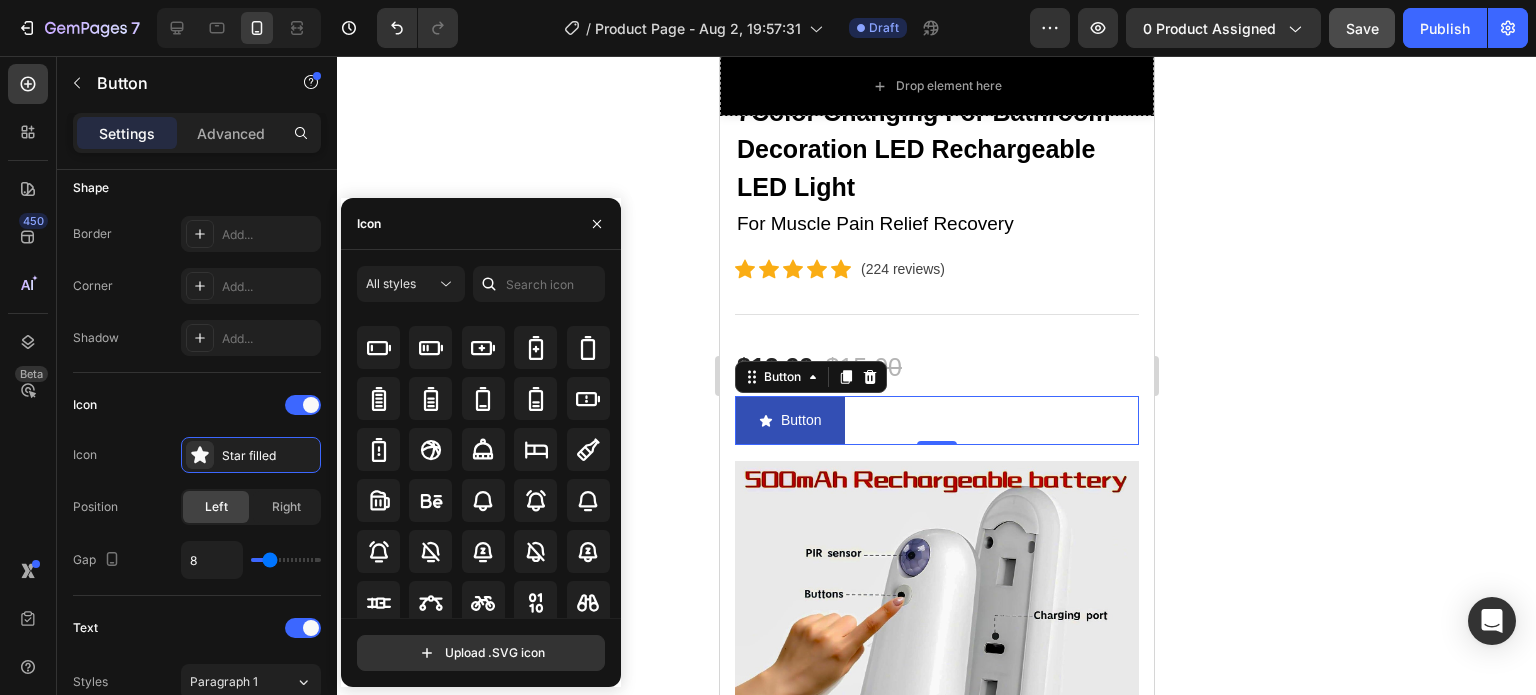 scroll, scrollTop: 1510, scrollLeft: 0, axis: vertical 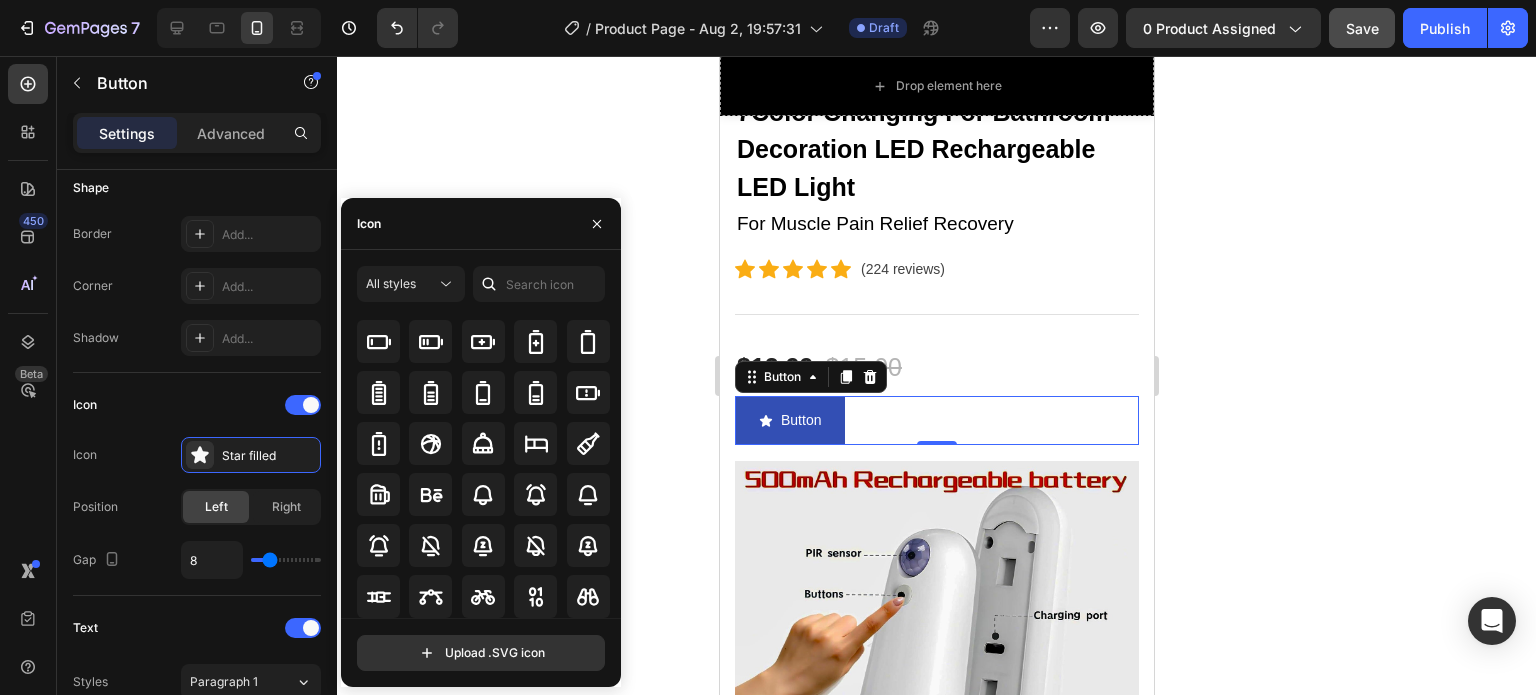click on "Icon" at bounding box center (481, 224) 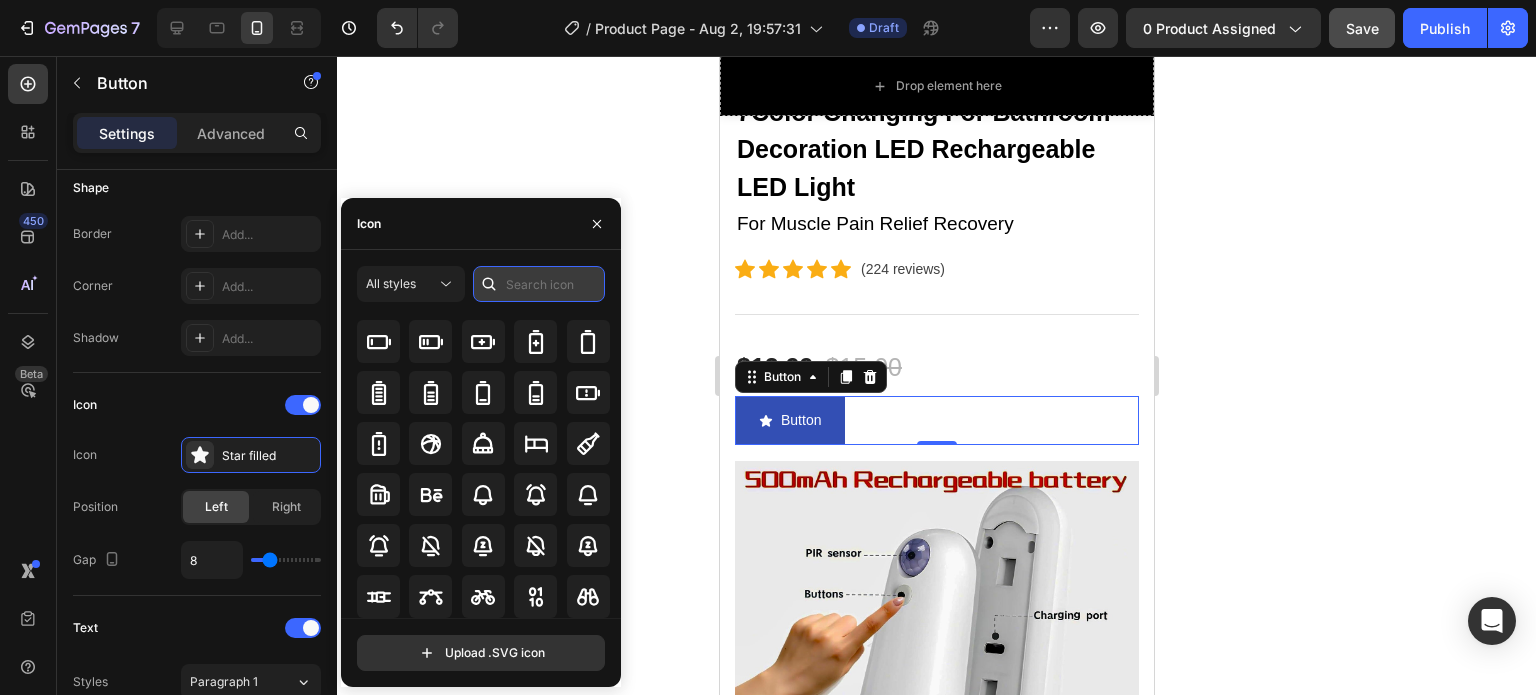 click at bounding box center (539, 284) 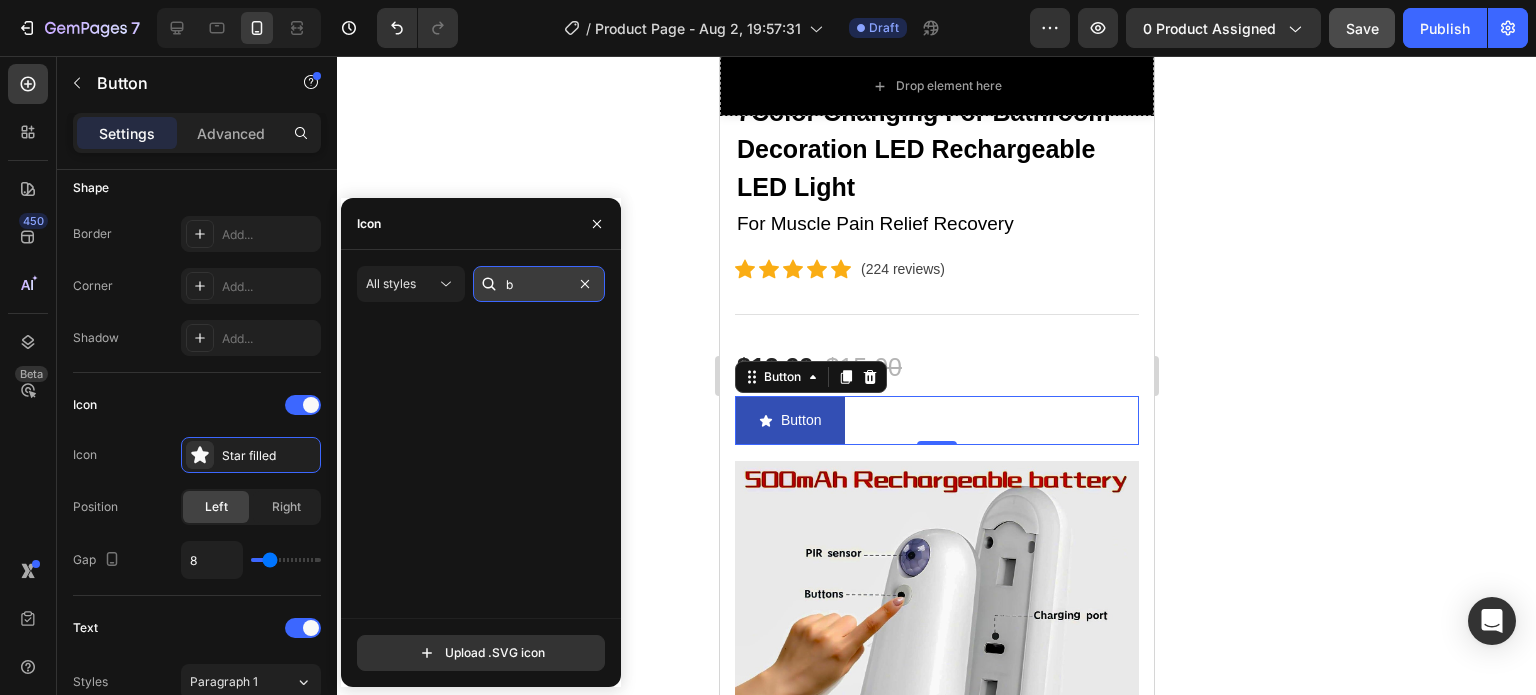 scroll, scrollTop: 0, scrollLeft: 0, axis: both 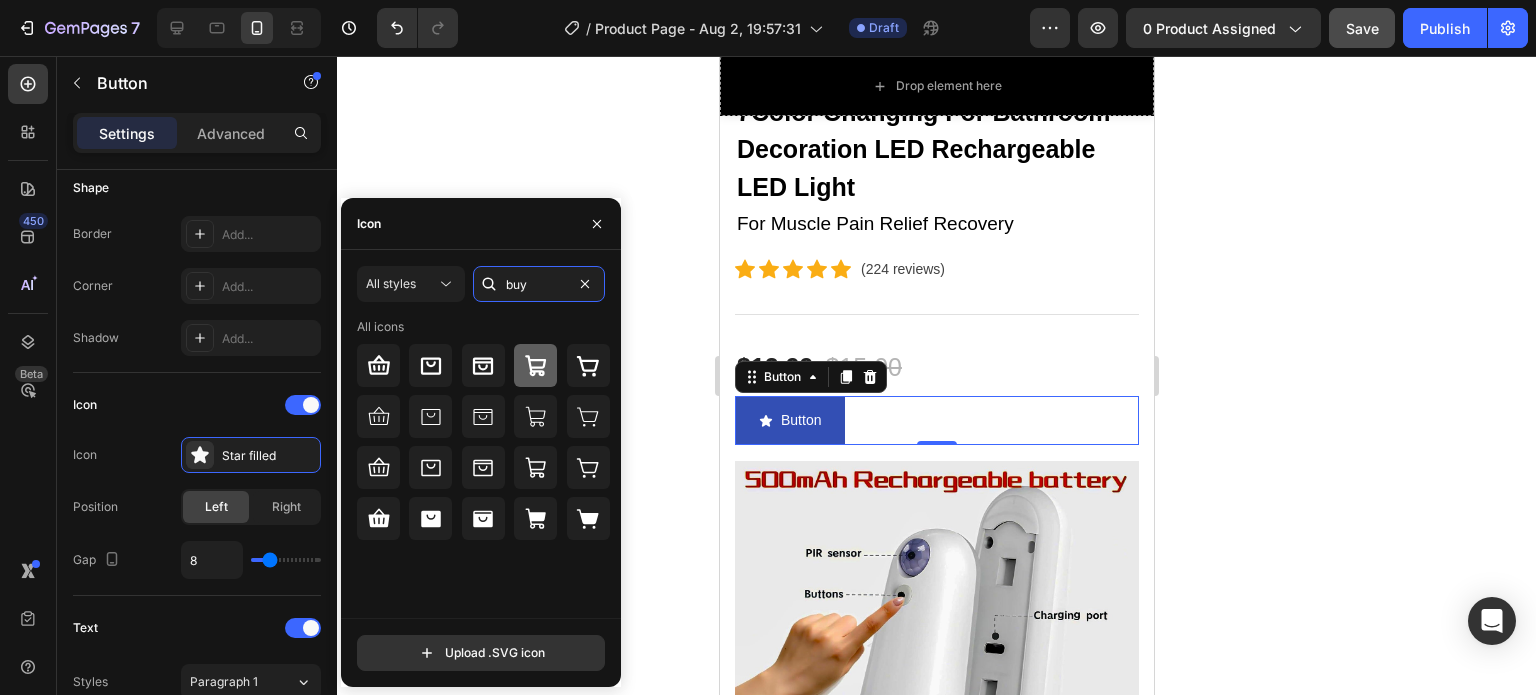 type on "buy" 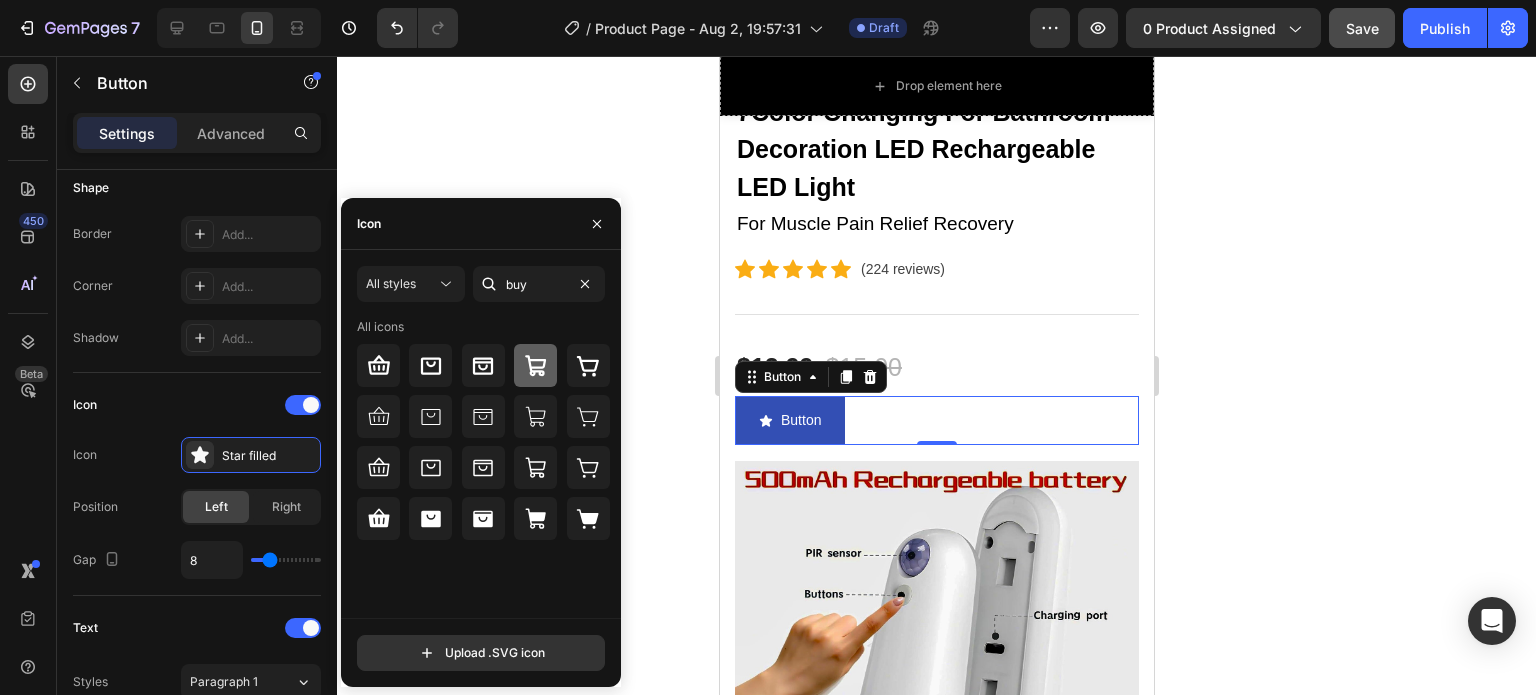click 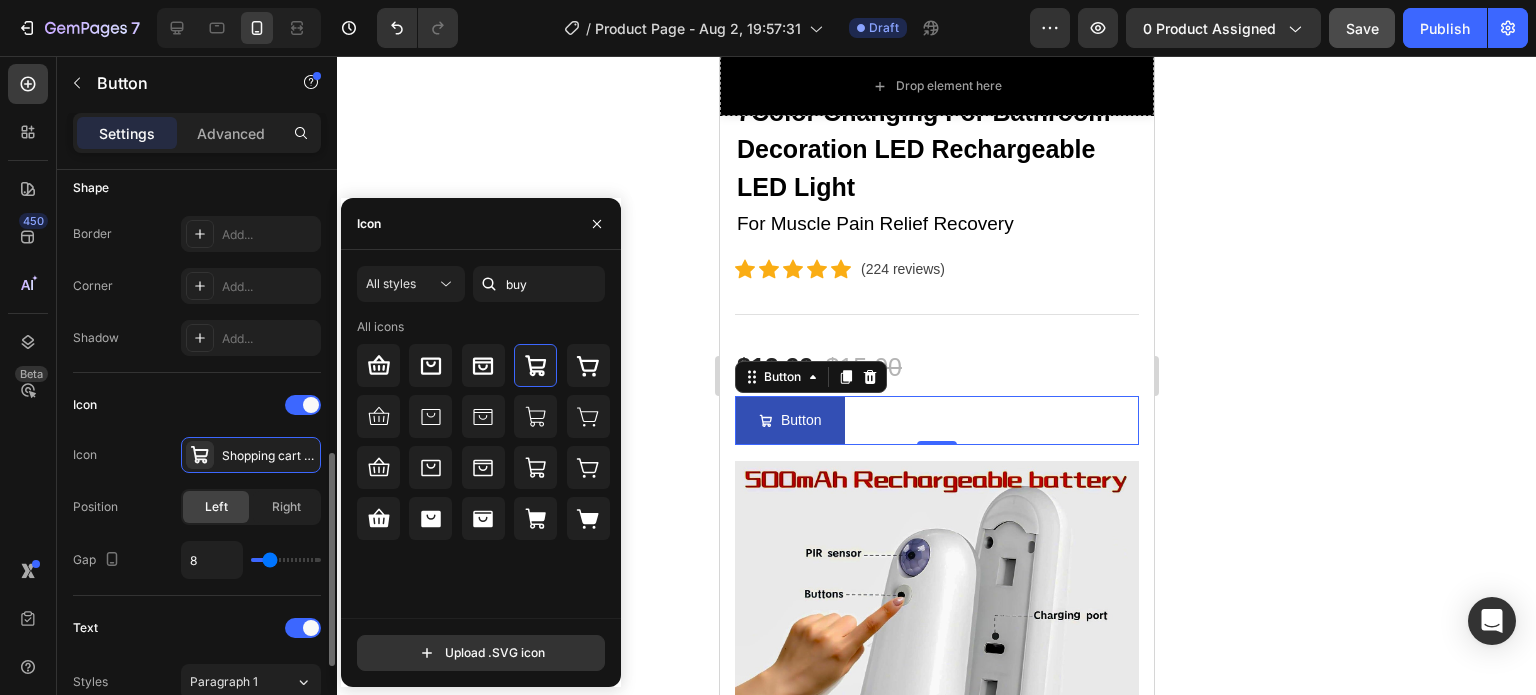 scroll, scrollTop: 500, scrollLeft: 0, axis: vertical 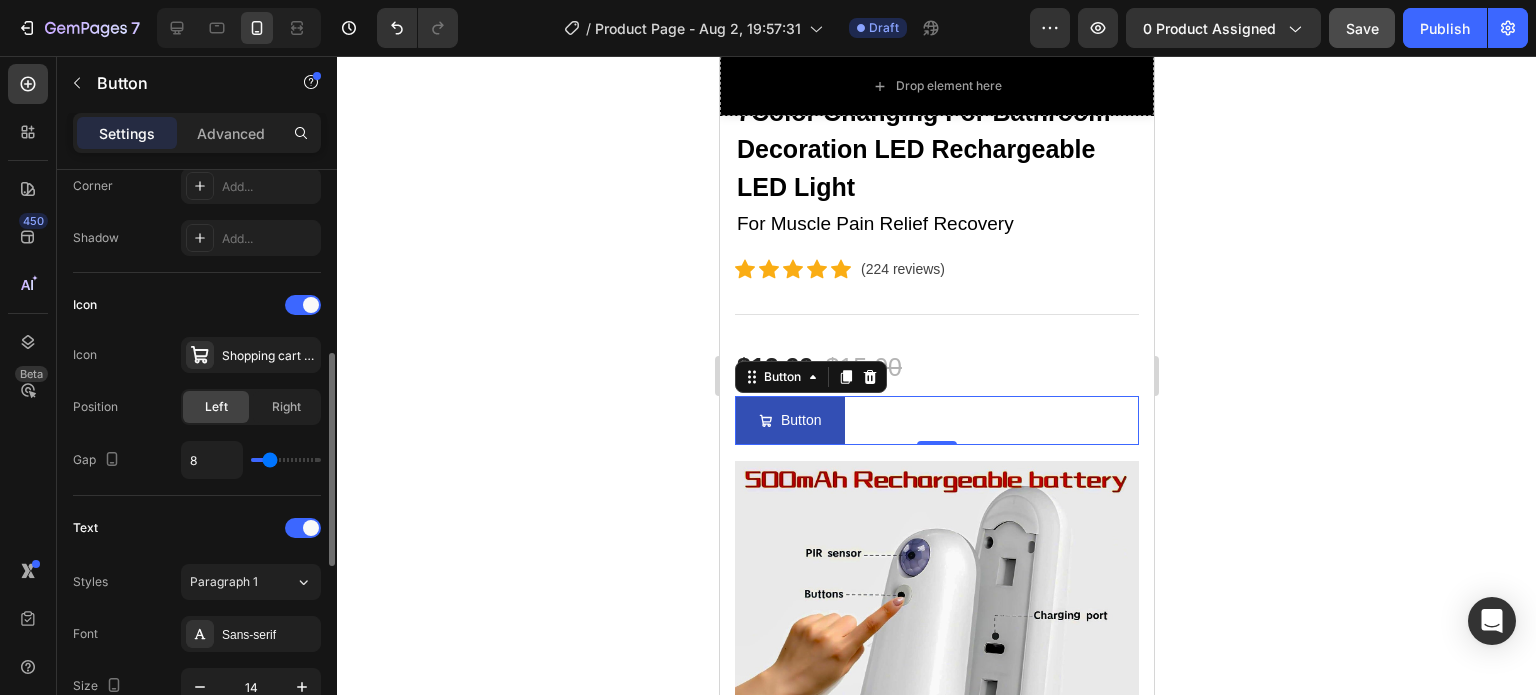 click on "8" at bounding box center [251, 460] 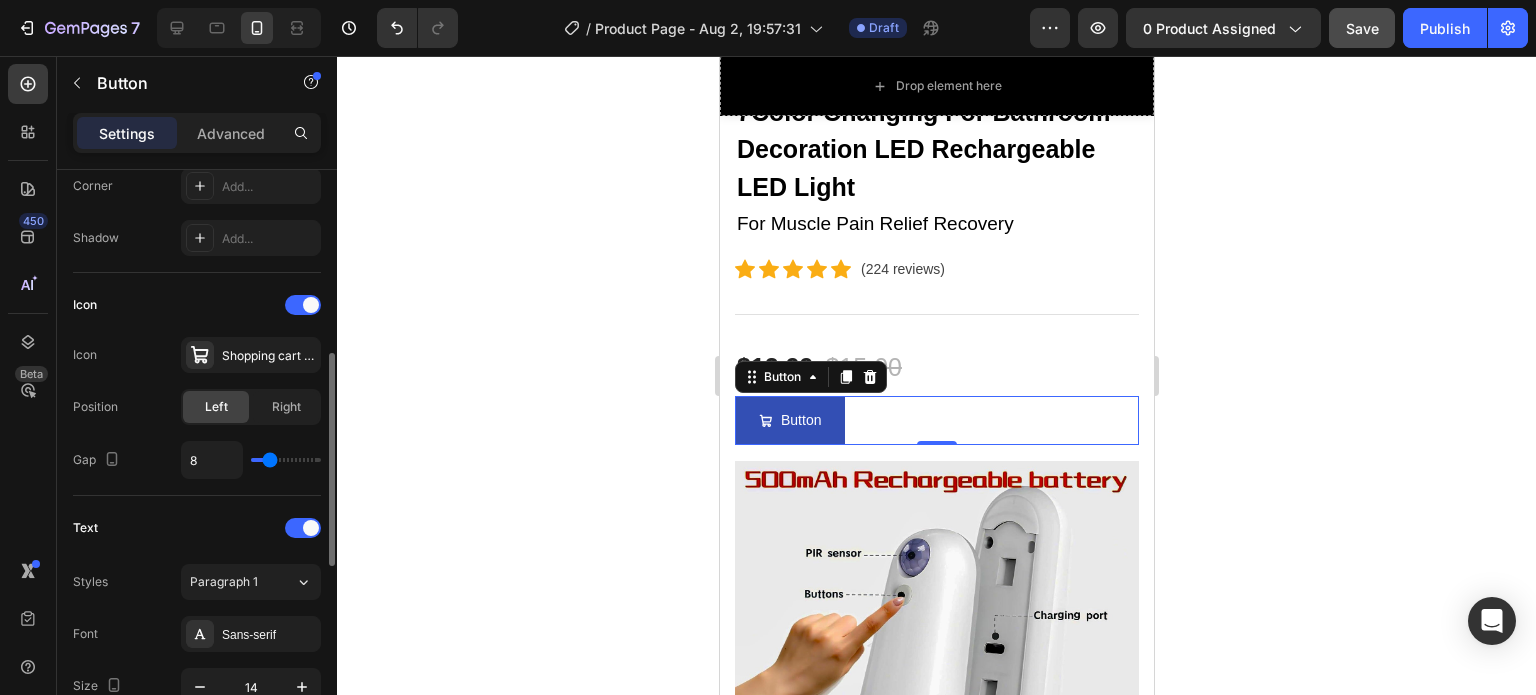 type on "17" 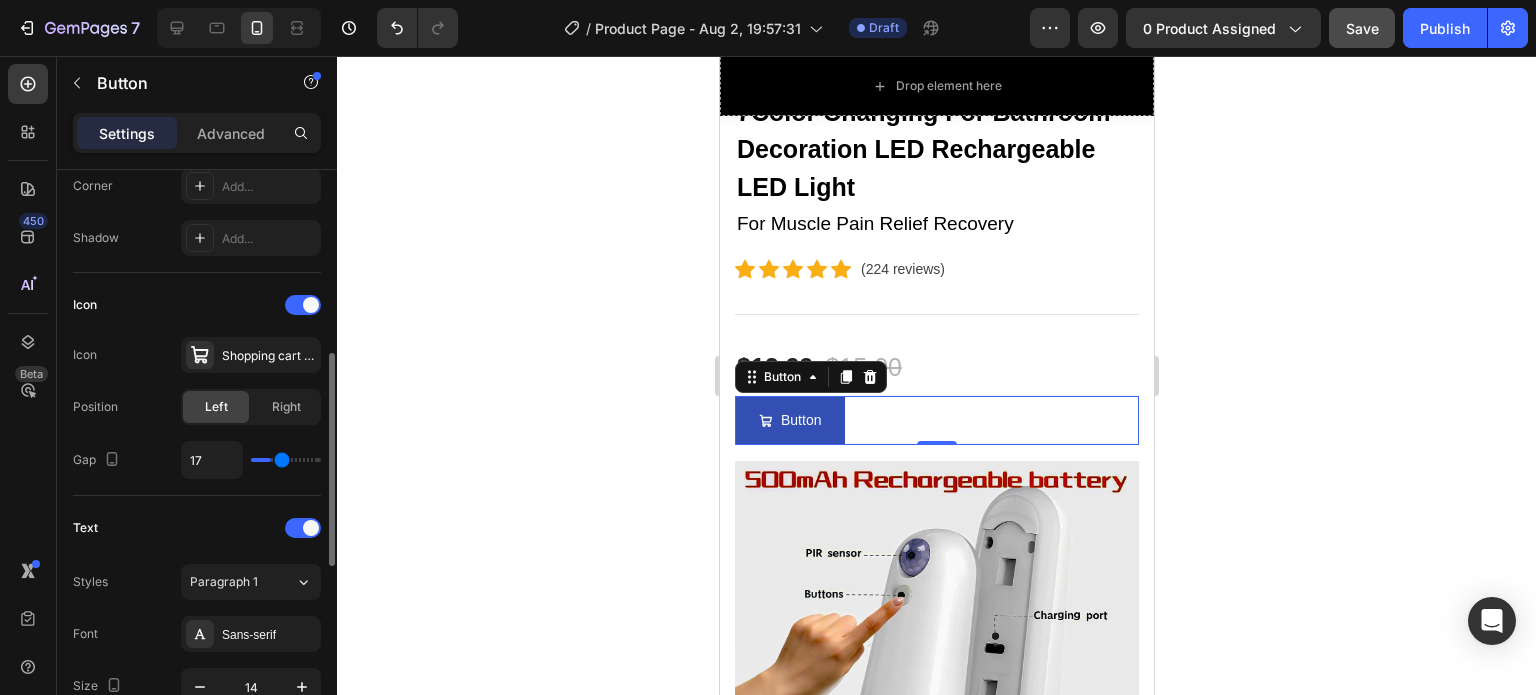 type on "17" 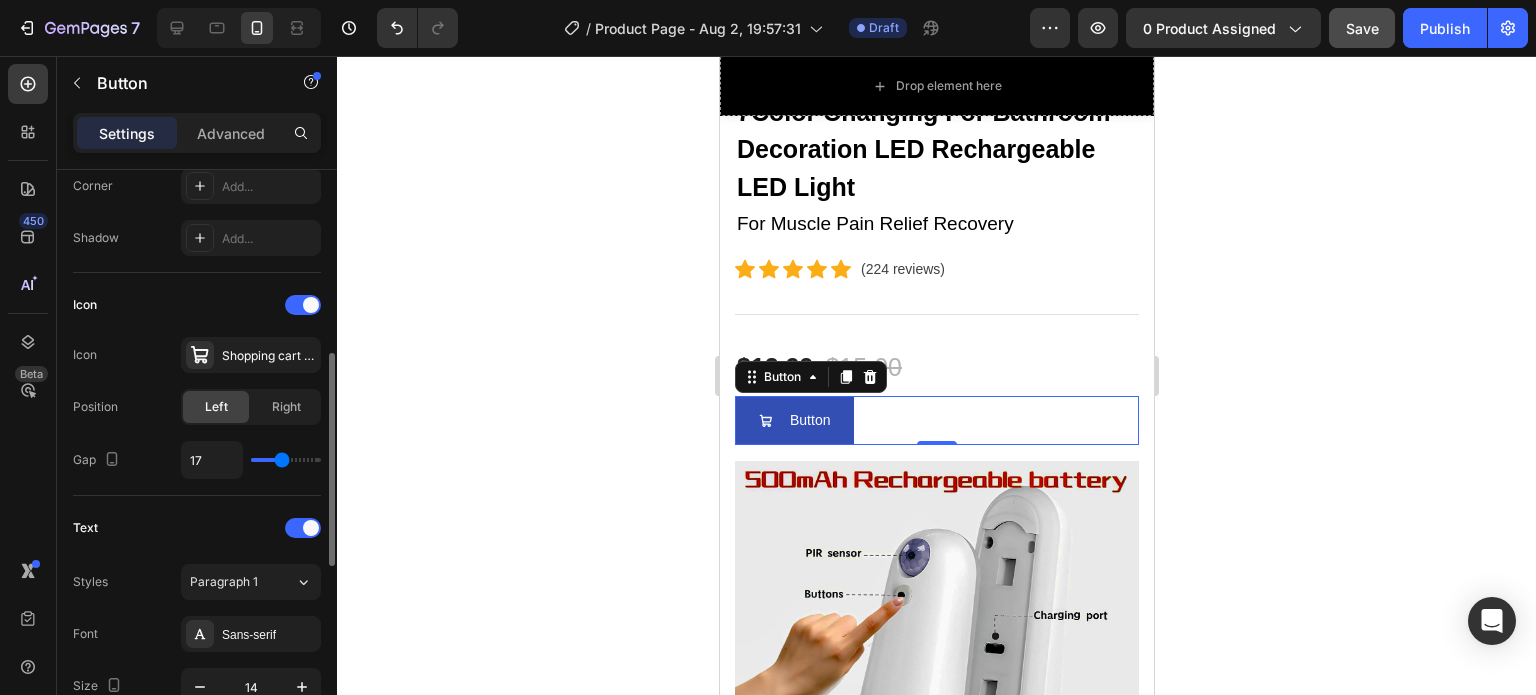 type on "29" 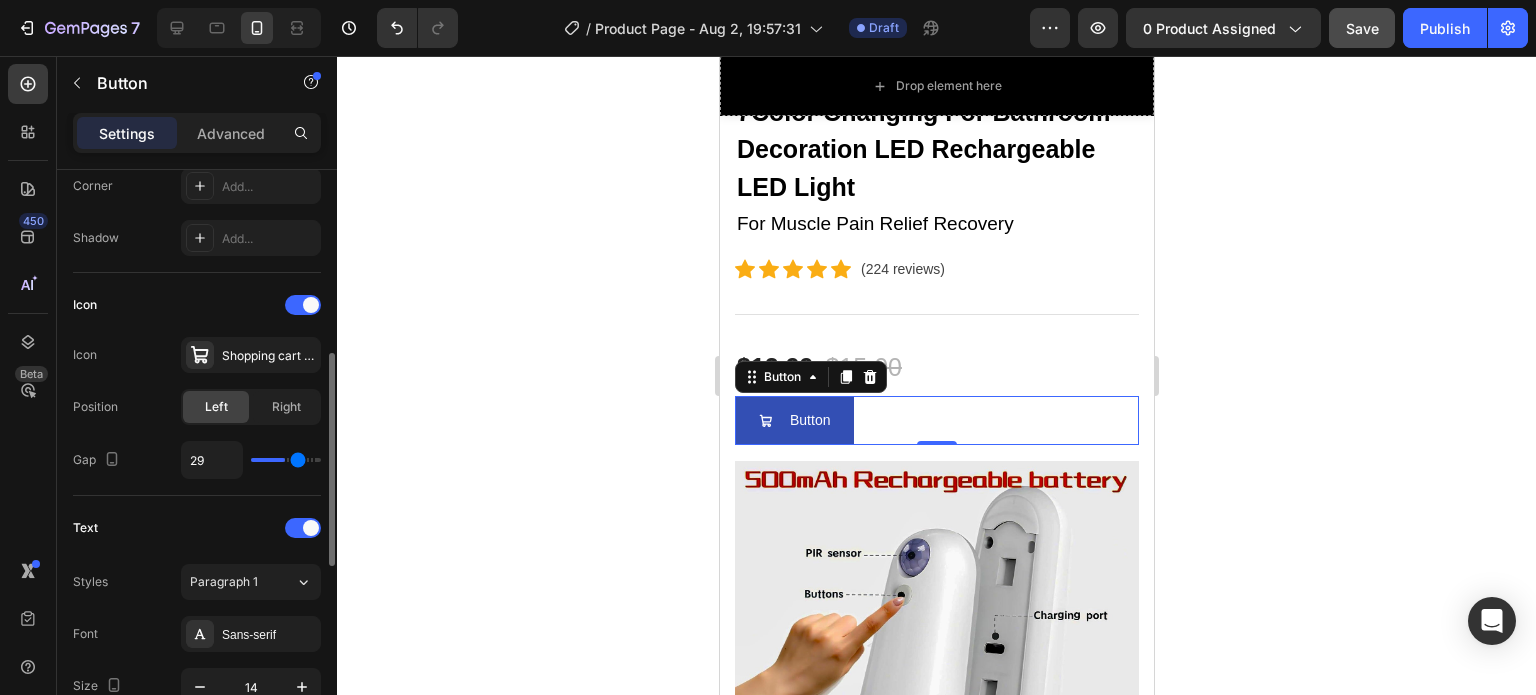 type on "30" 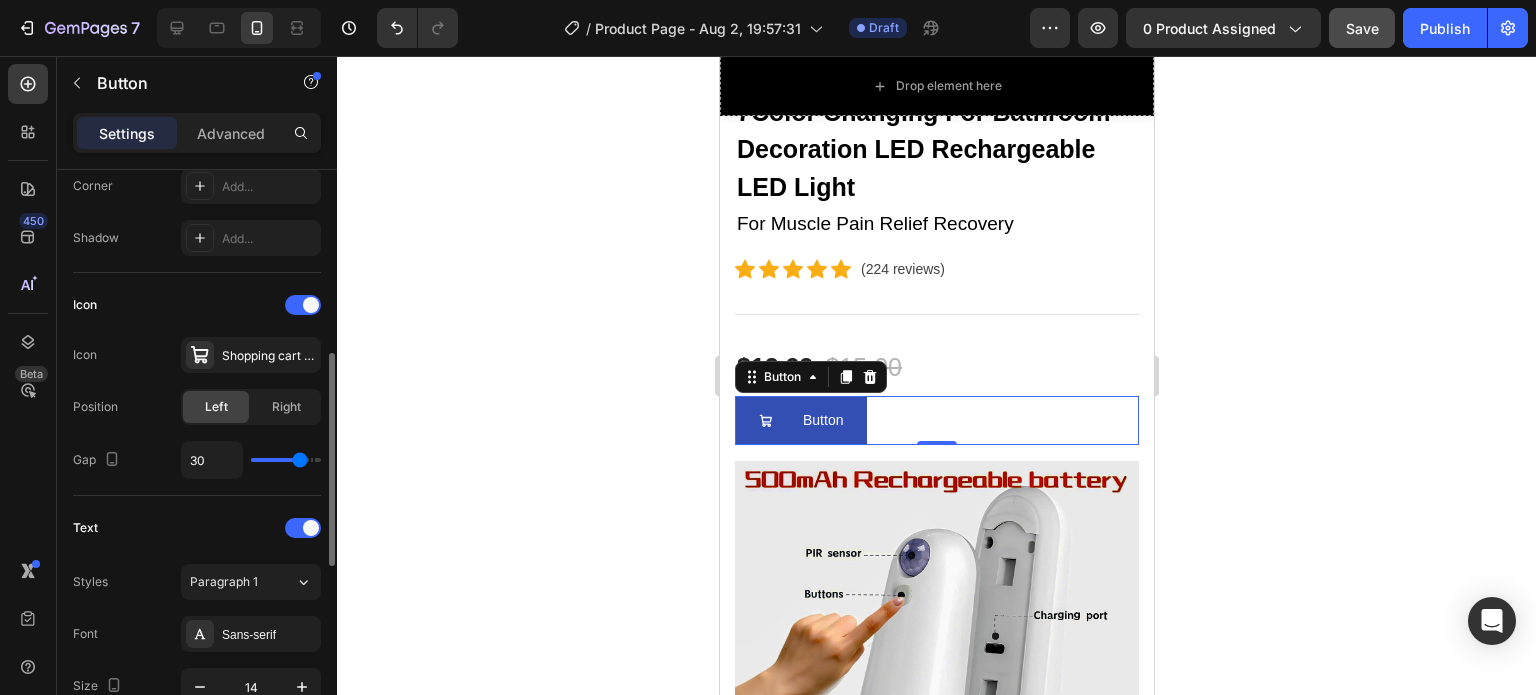 type on "31" 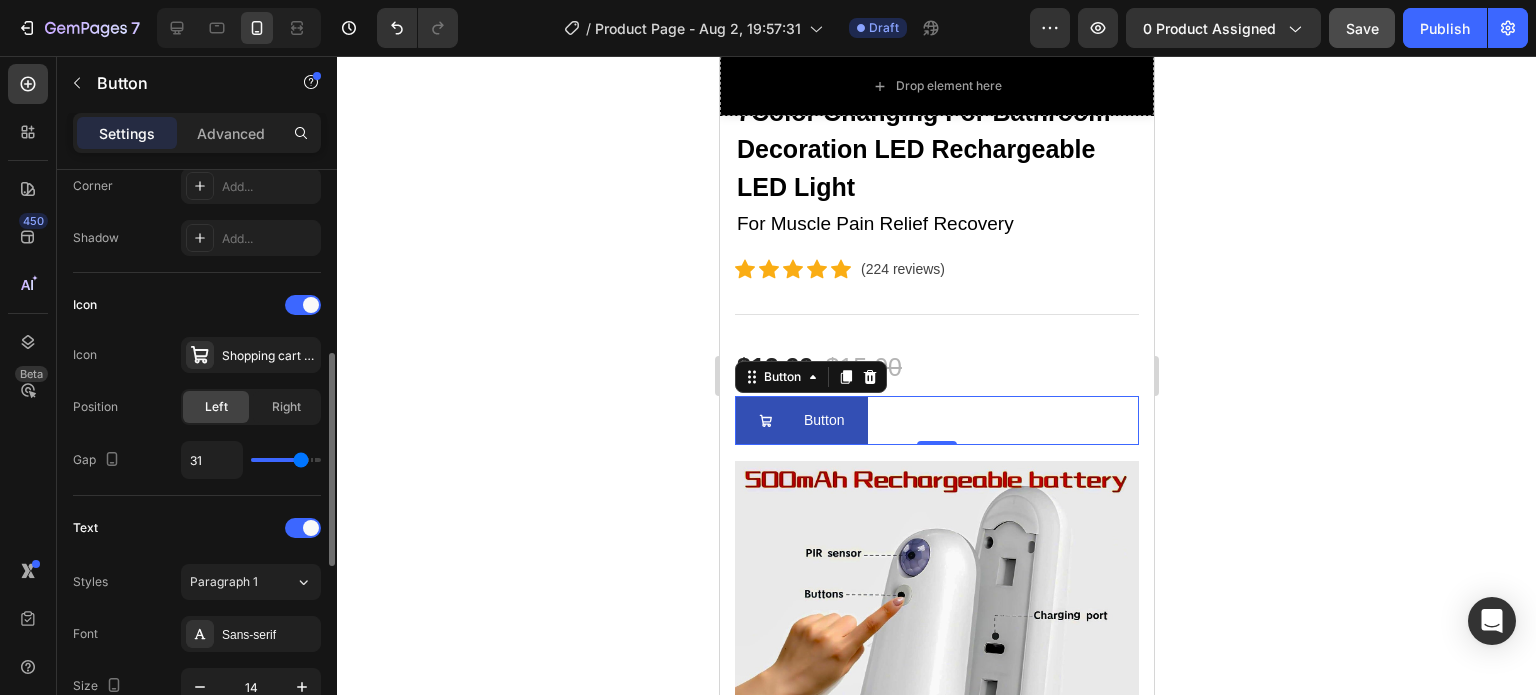 type on "28" 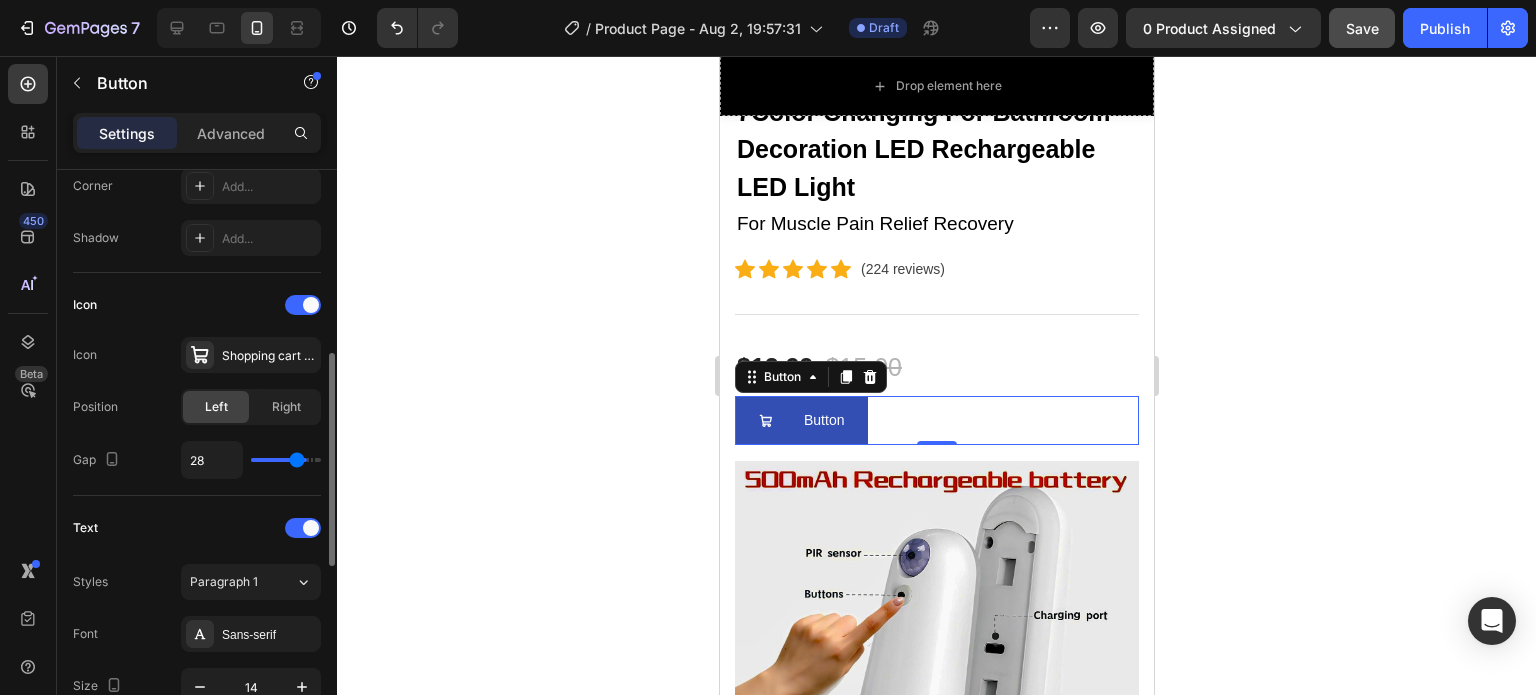 type on "26" 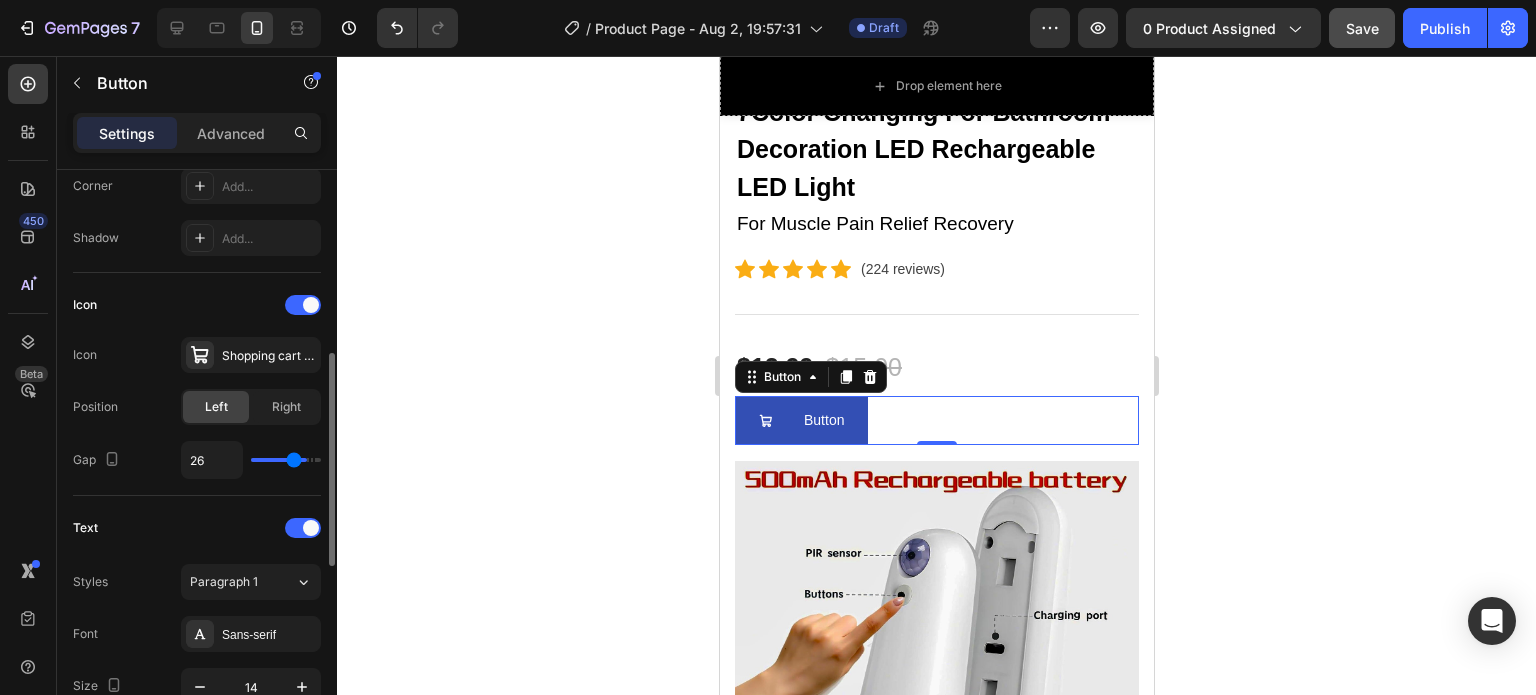type on "22" 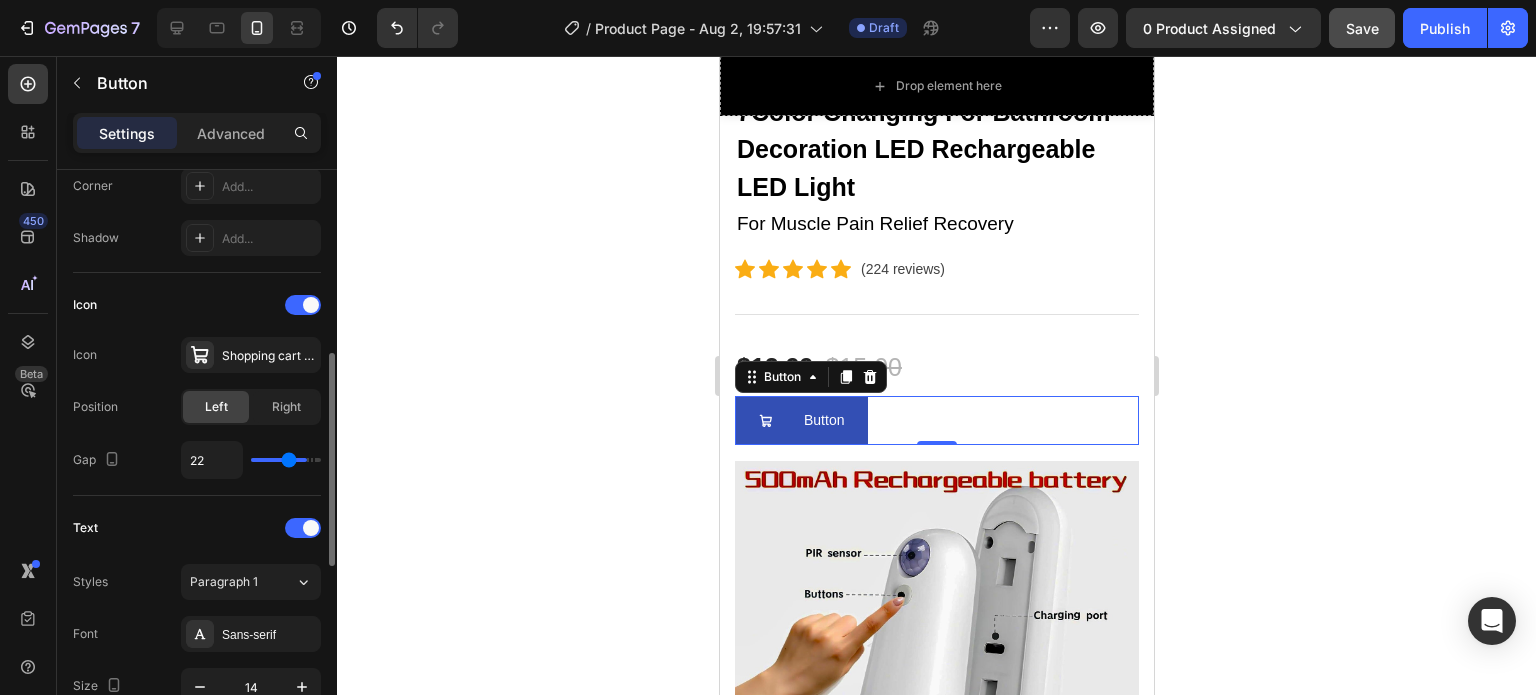 type on "21" 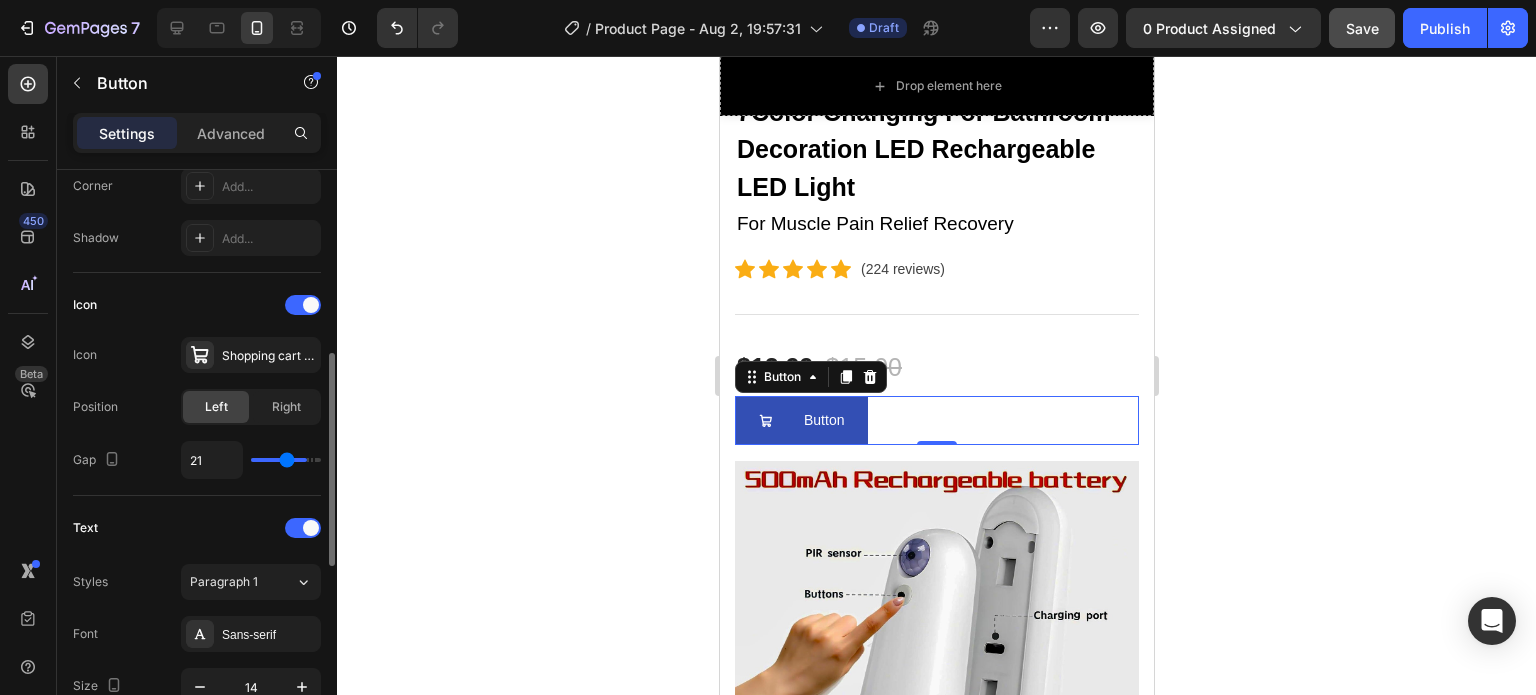type on "16" 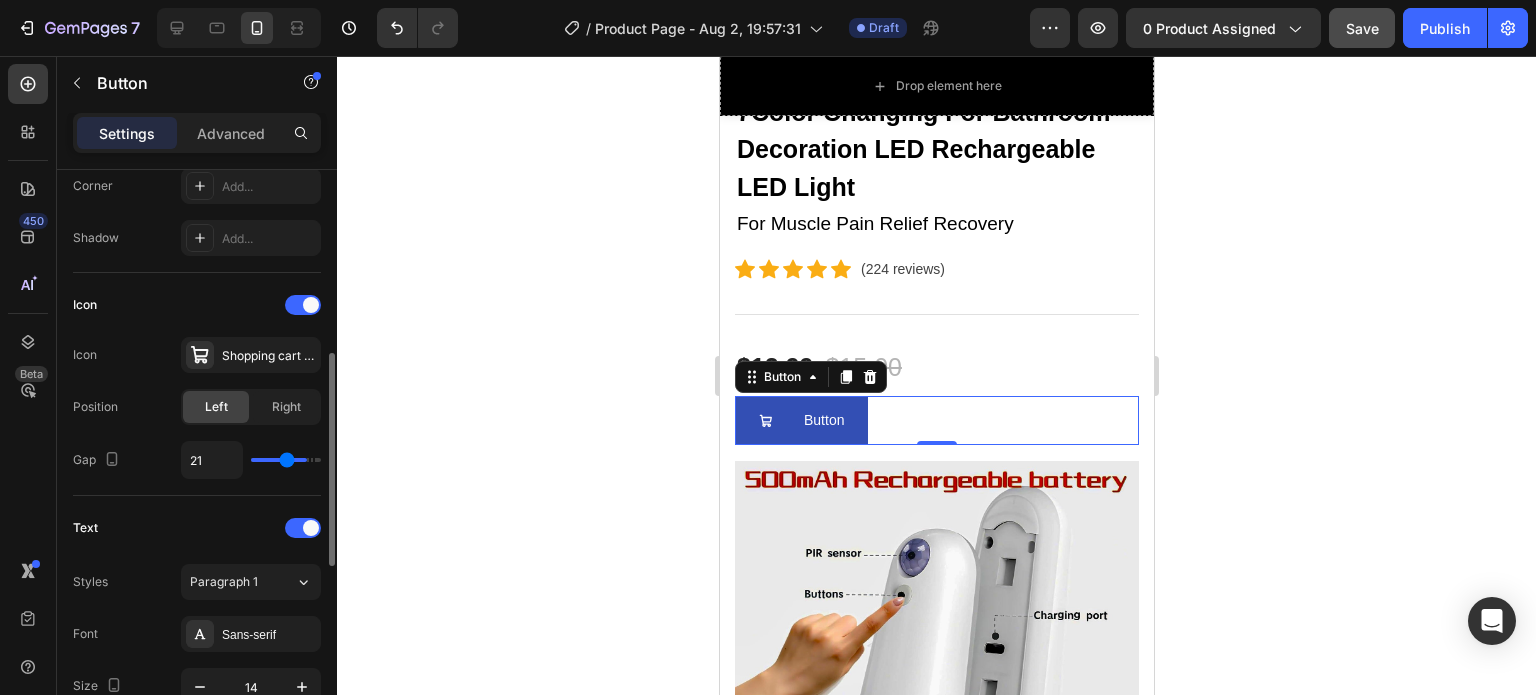 type on "16" 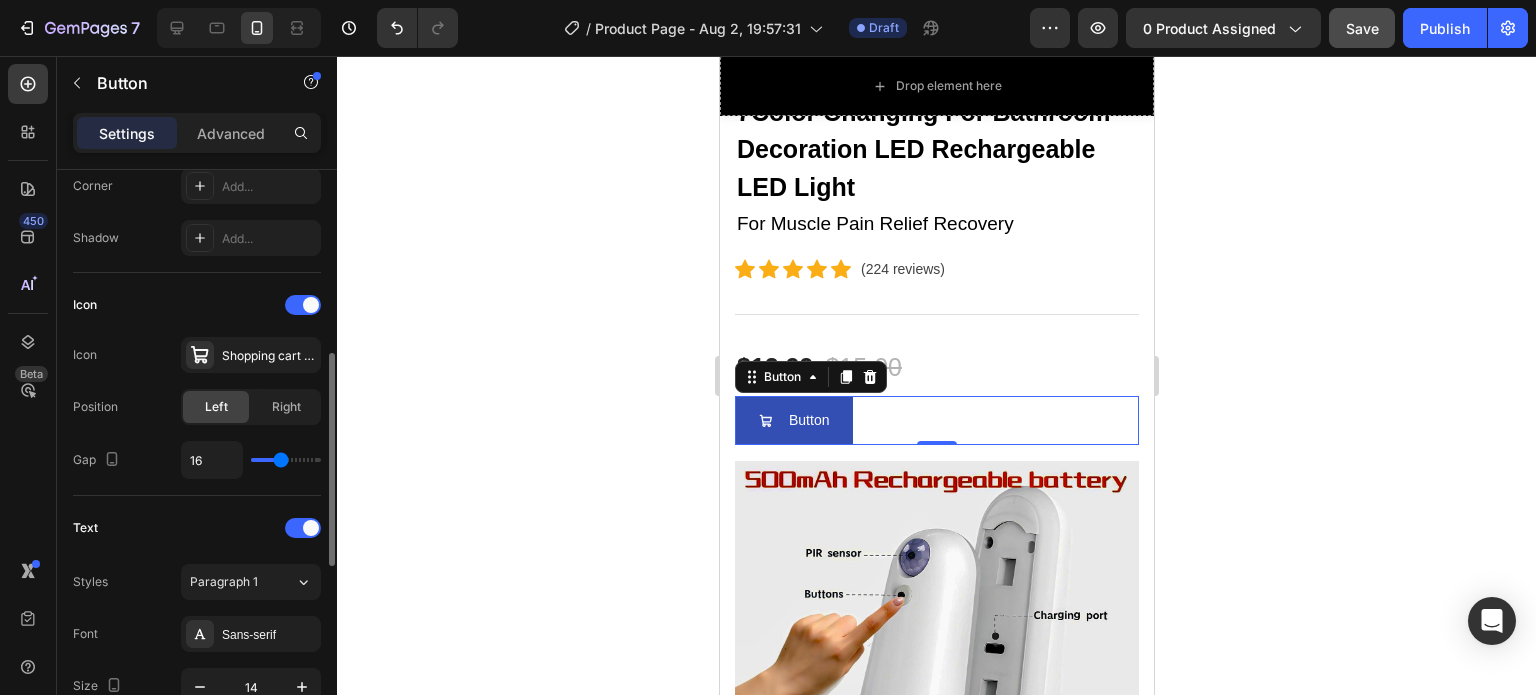 type on "14" 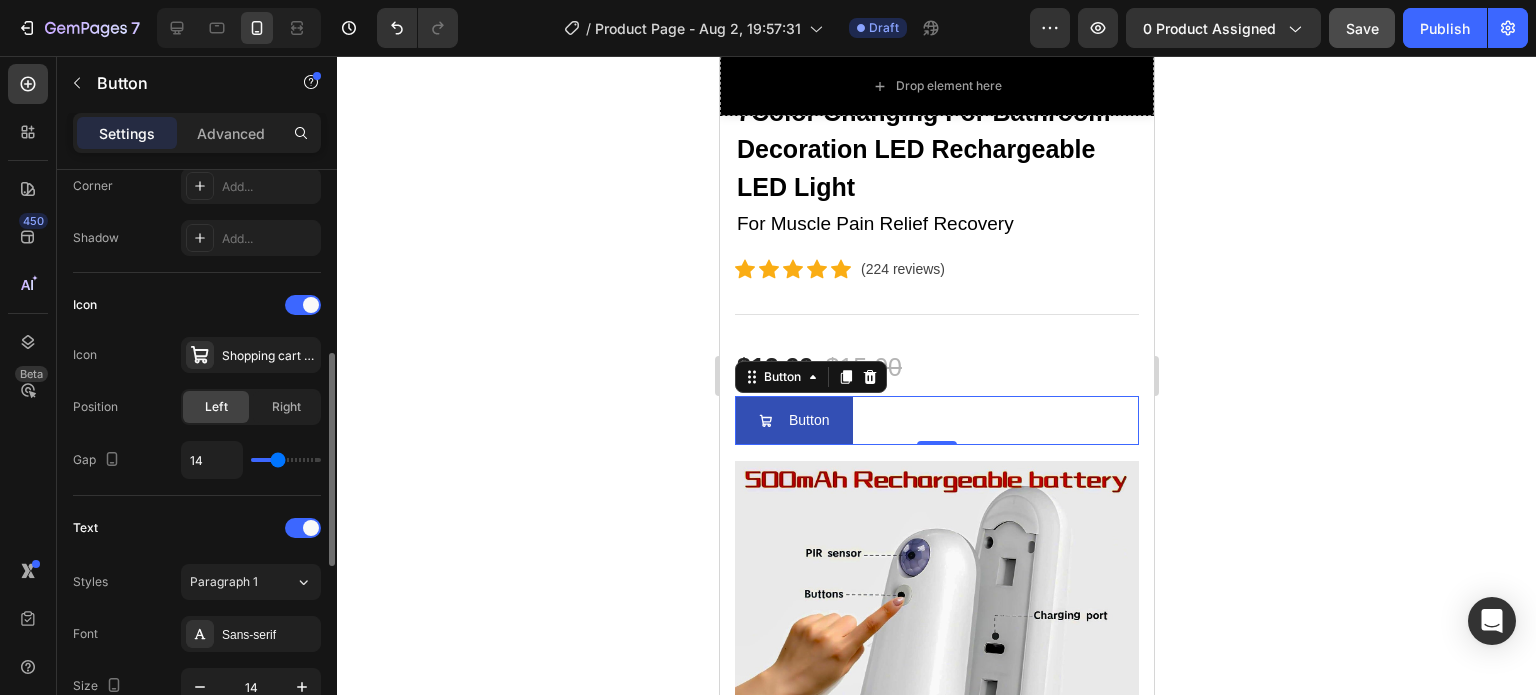 type on "12" 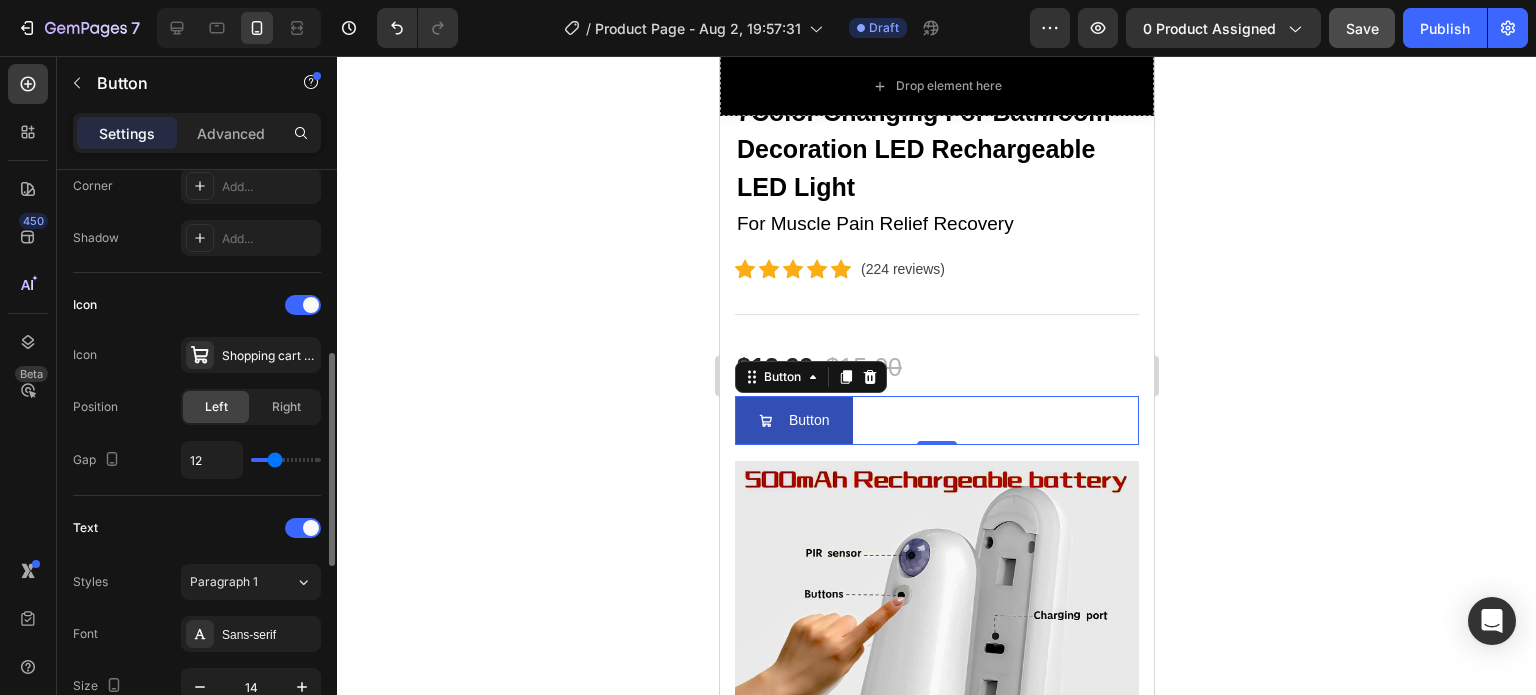 type on "8" 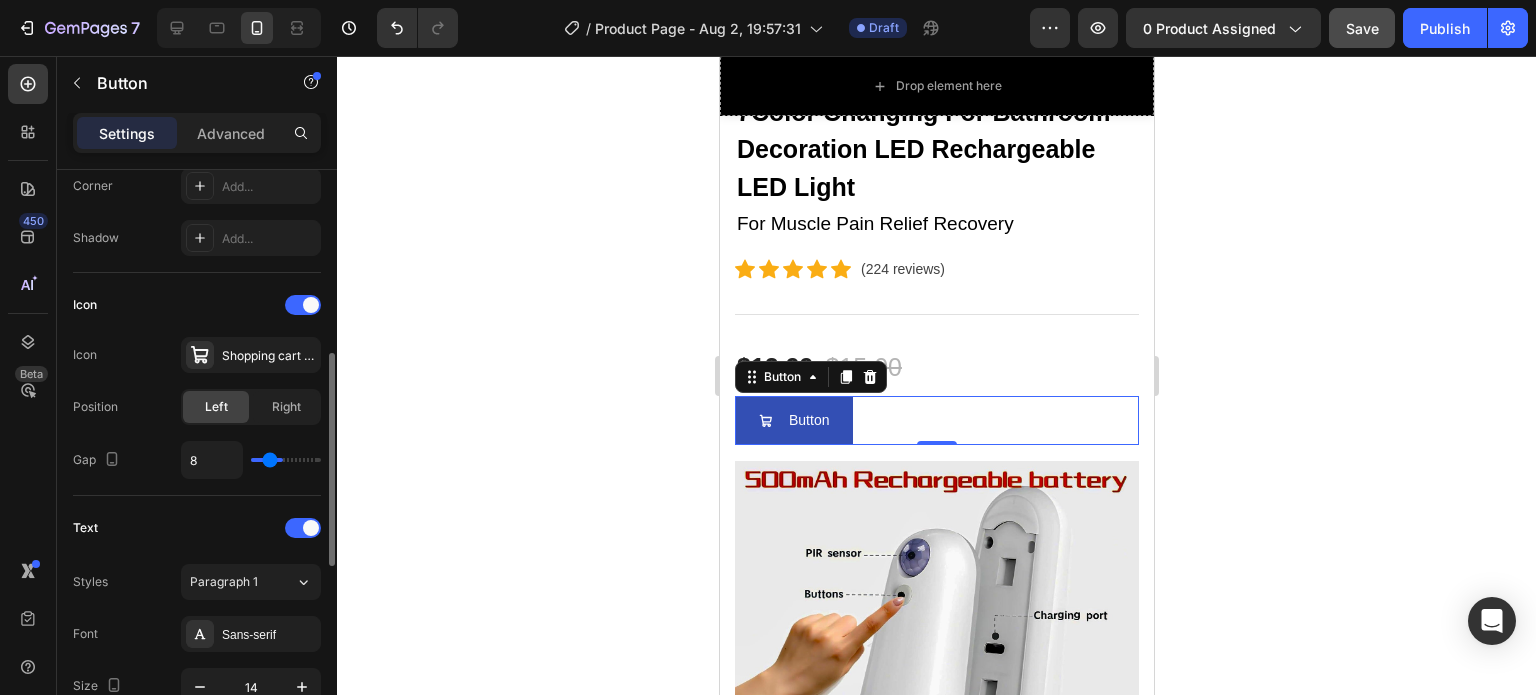 type on "4" 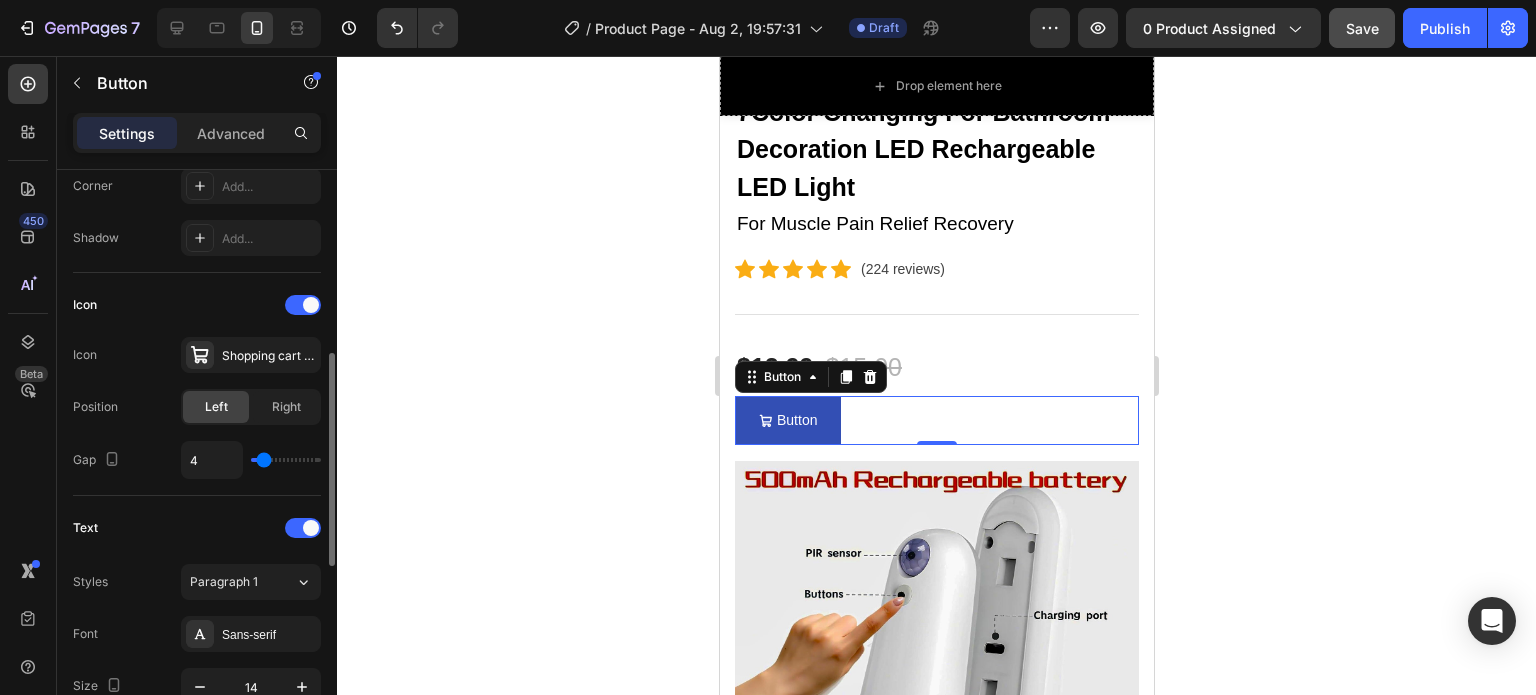 type on "0" 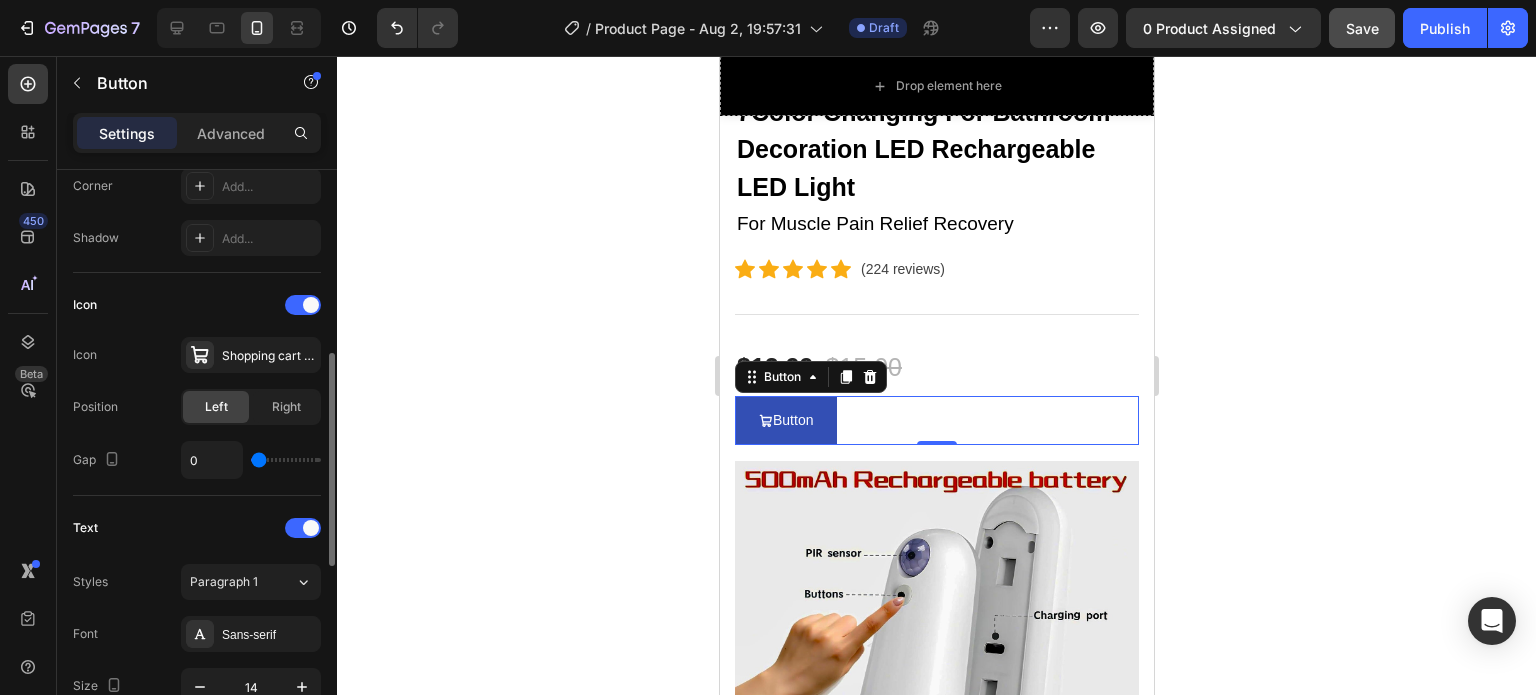 drag, startPoint x: 298, startPoint y: 457, endPoint x: 256, endPoint y: 455, distance: 42.047592 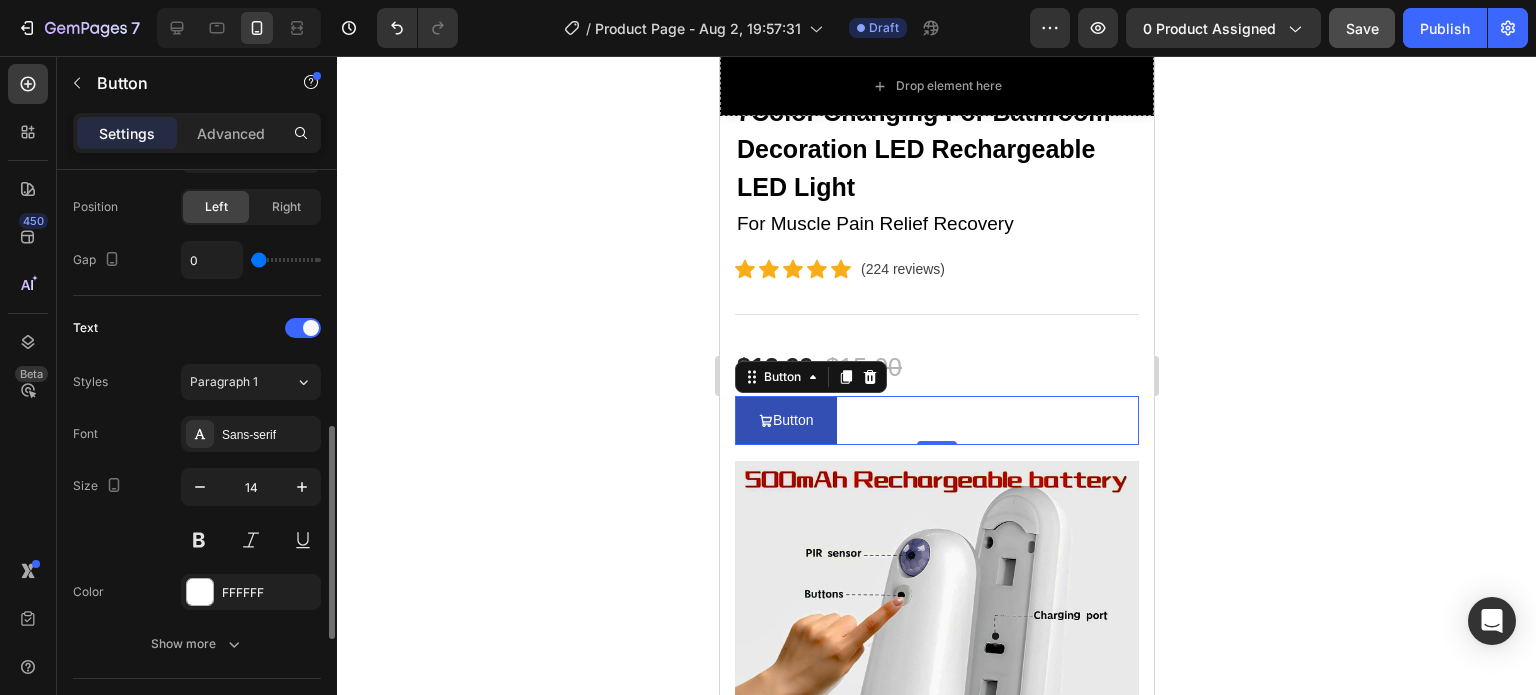 scroll, scrollTop: 800, scrollLeft: 0, axis: vertical 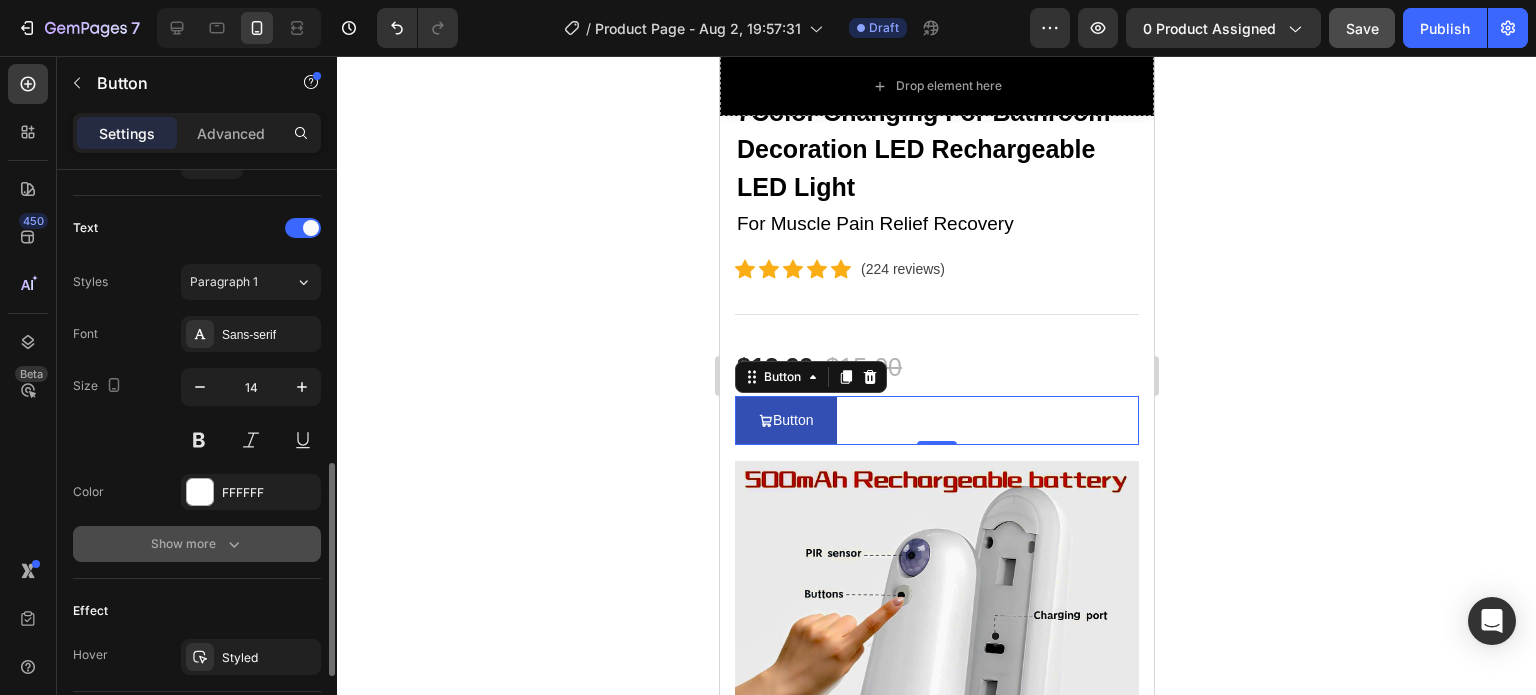 click 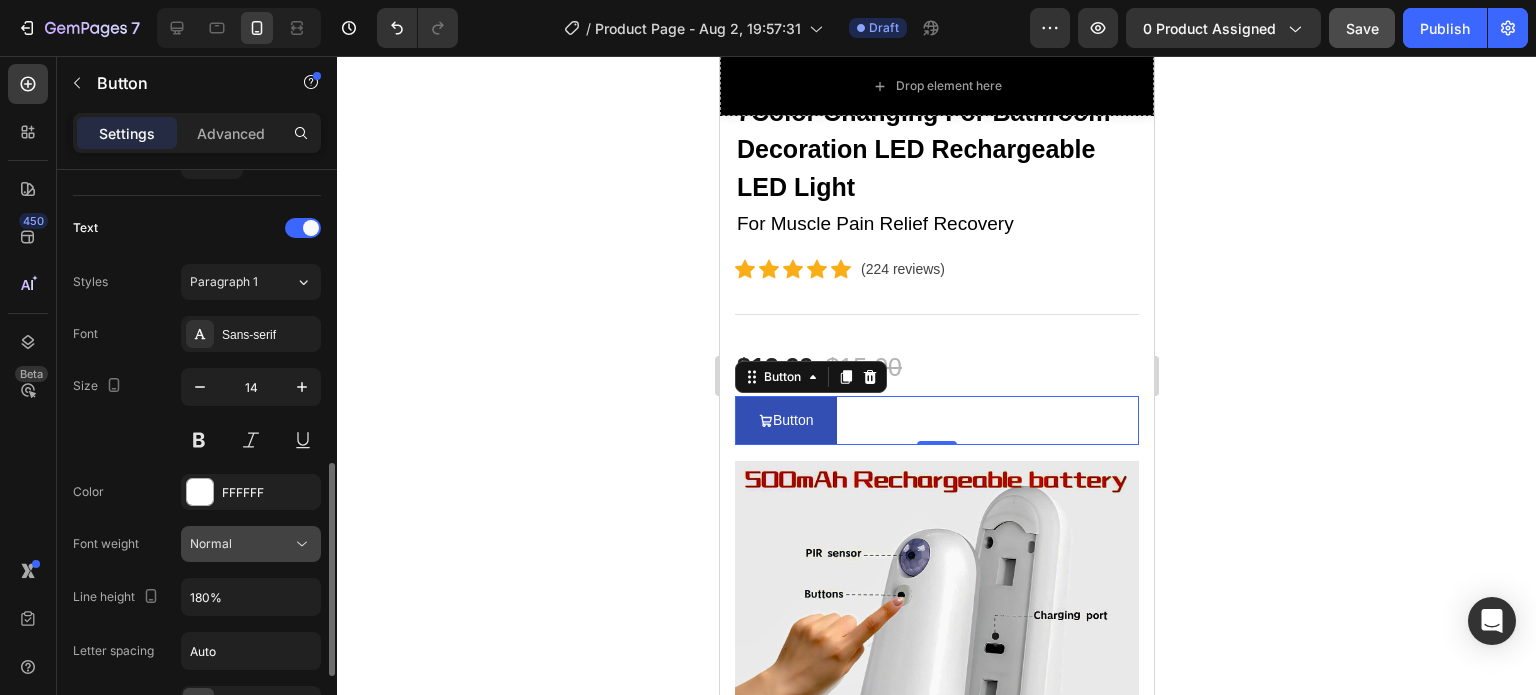 click 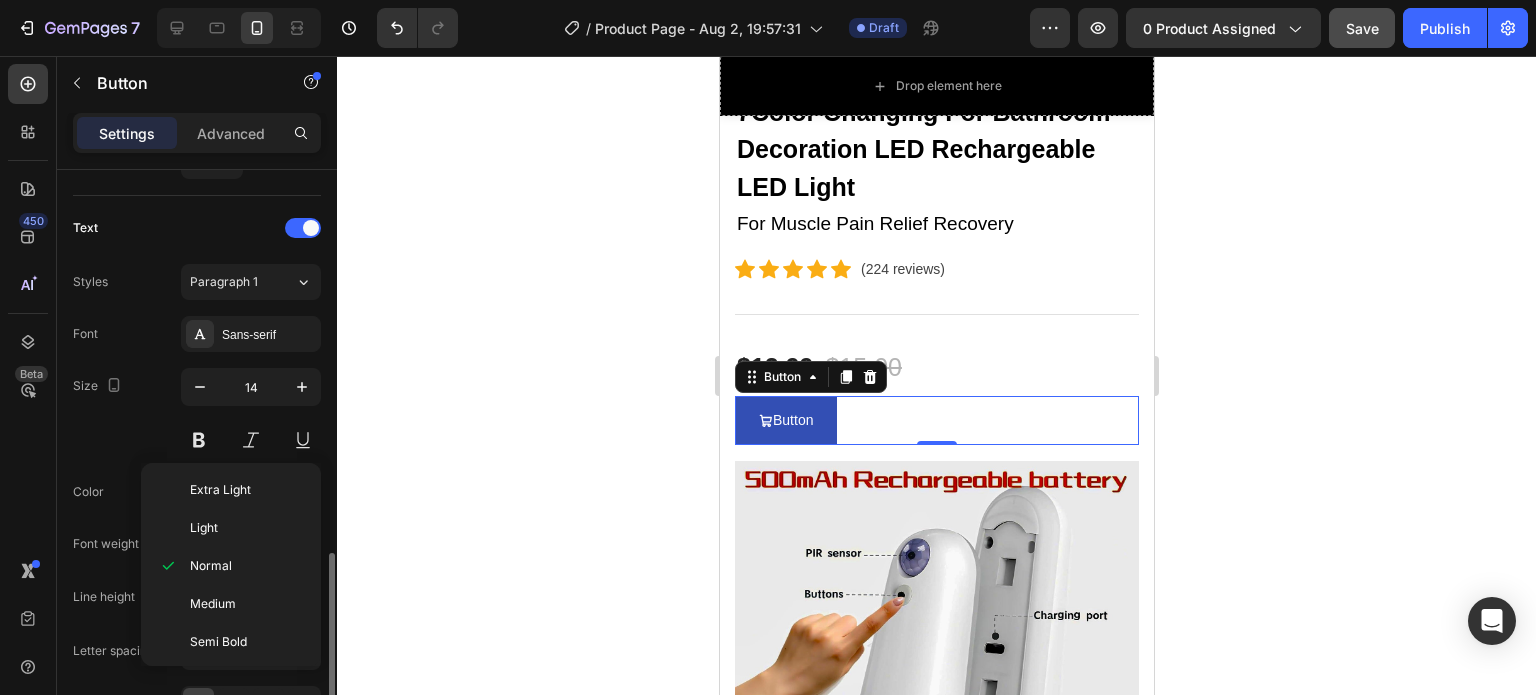 scroll, scrollTop: 900, scrollLeft: 0, axis: vertical 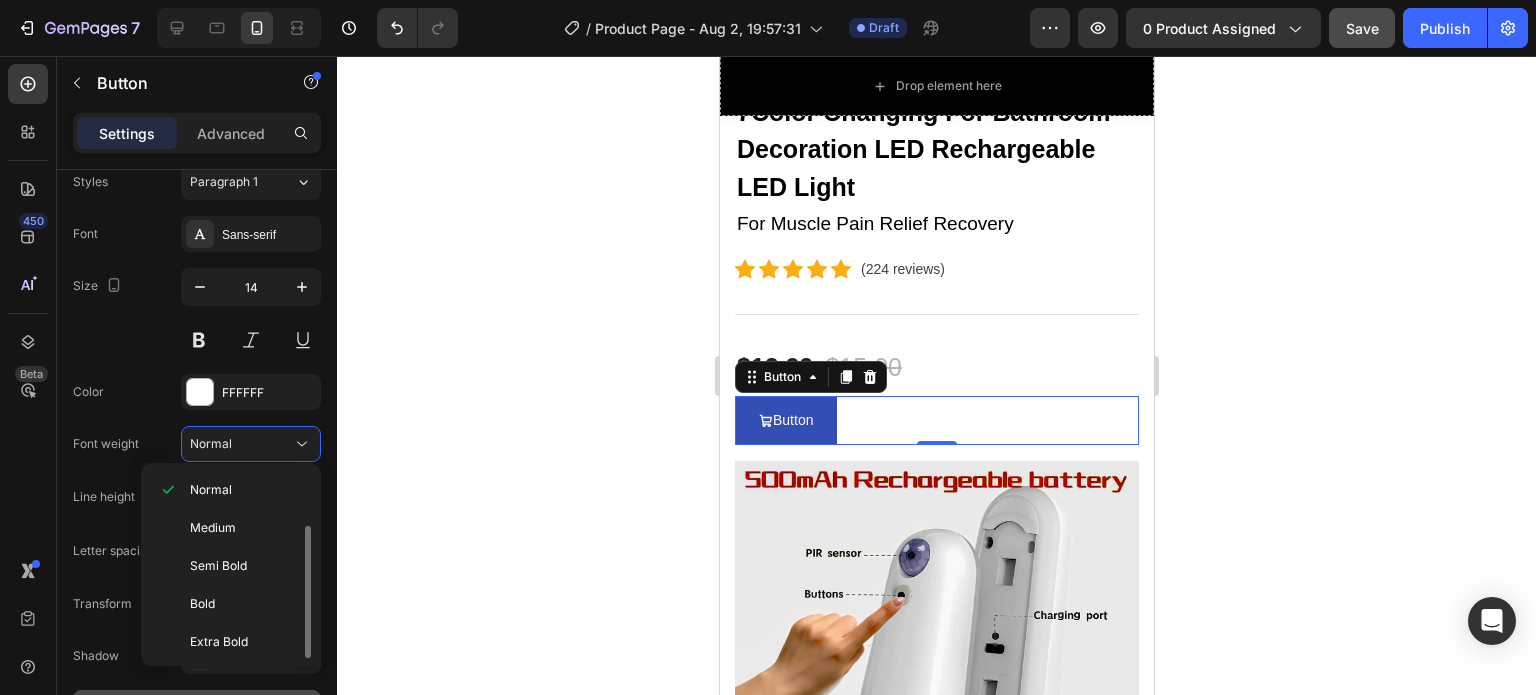 click 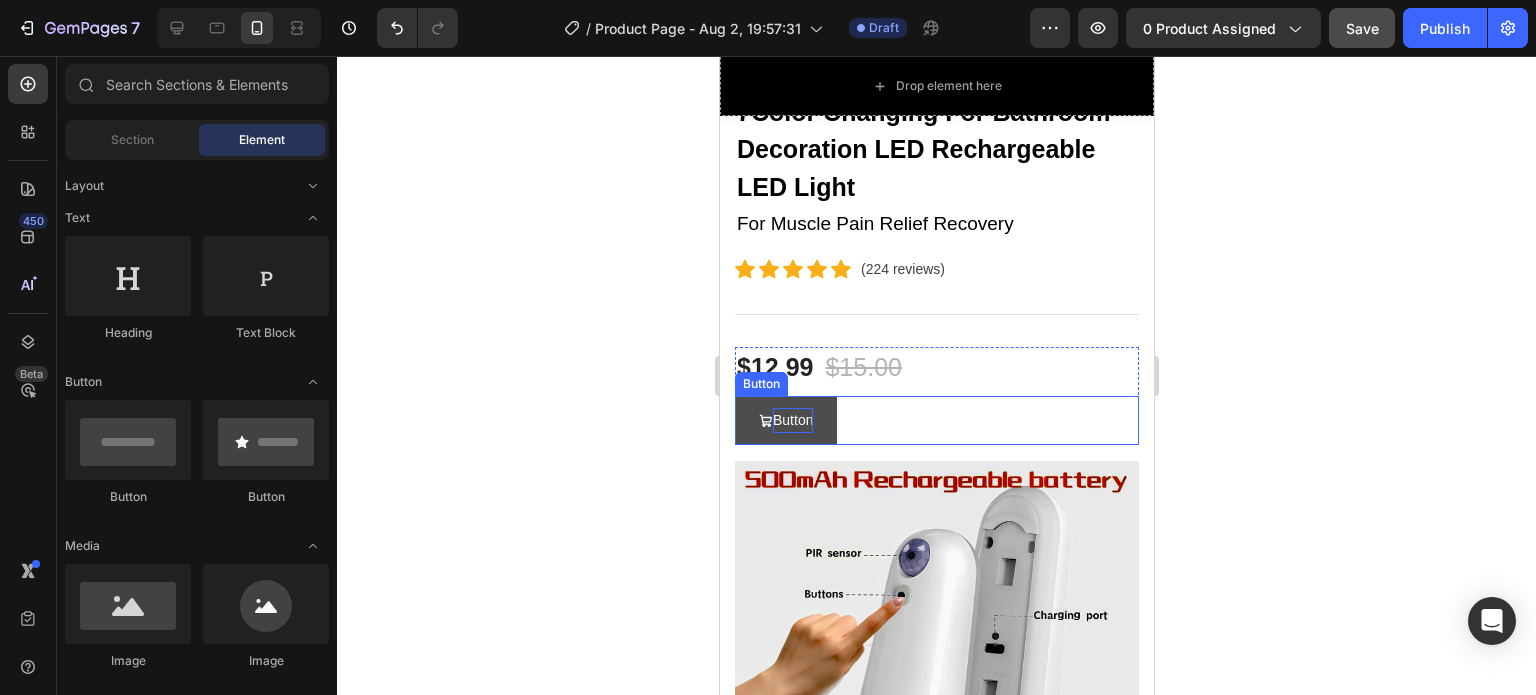 click on "Button" at bounding box center (792, 420) 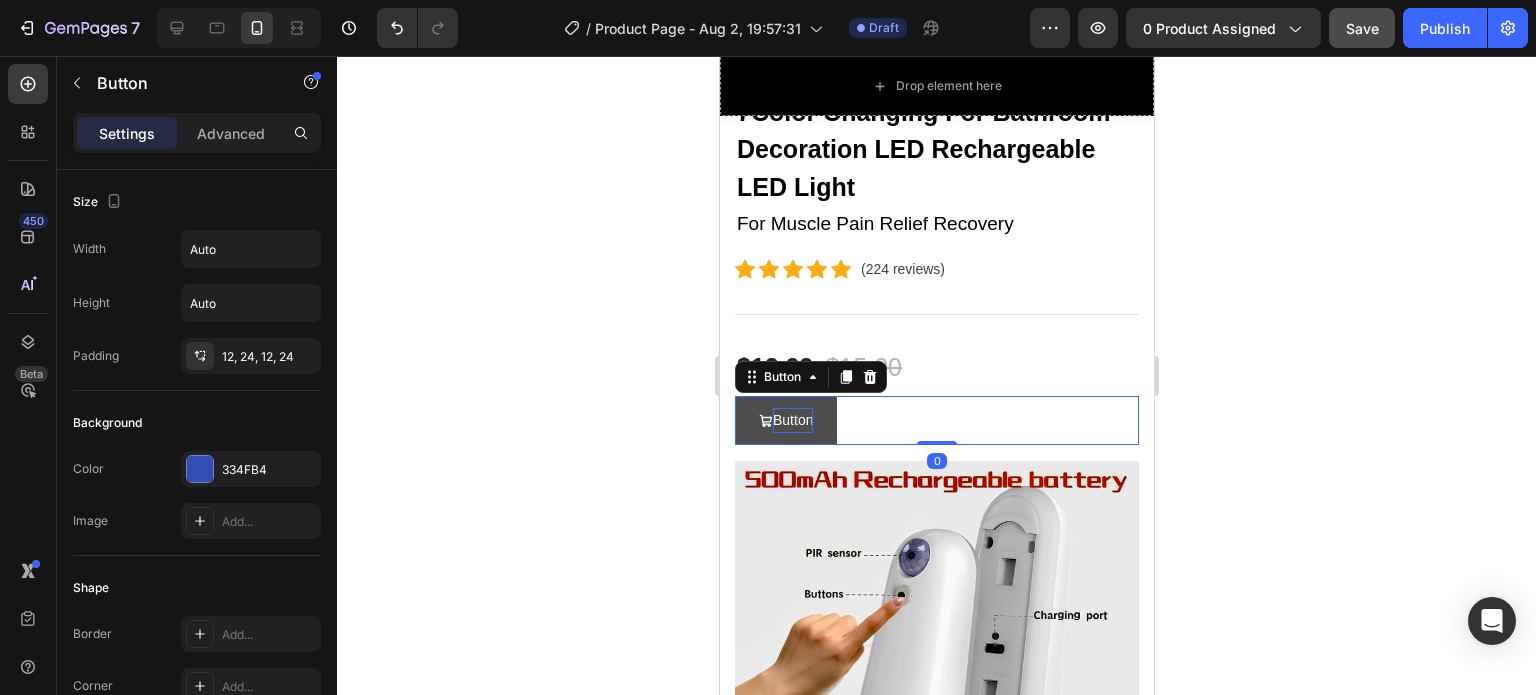 click on "Button" at bounding box center [792, 420] 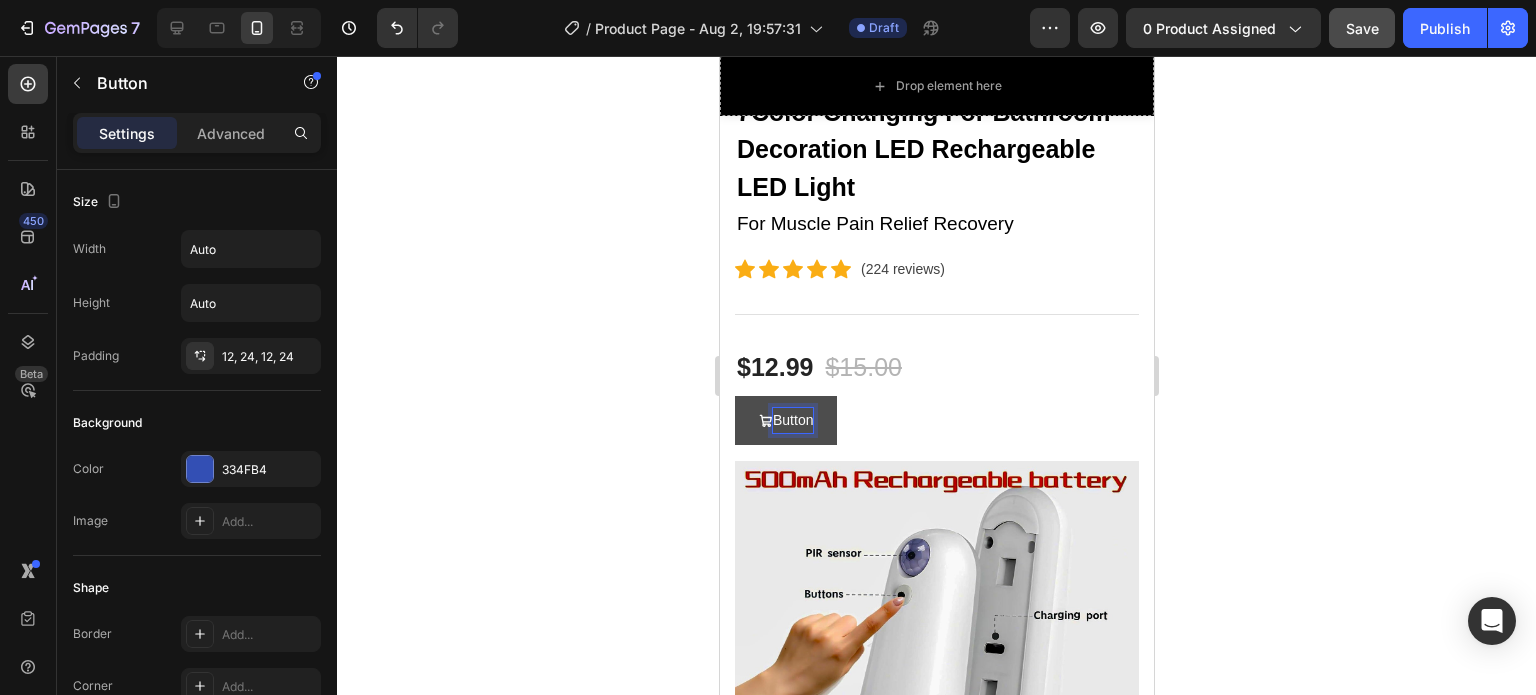 click on "Button" at bounding box center [792, 420] 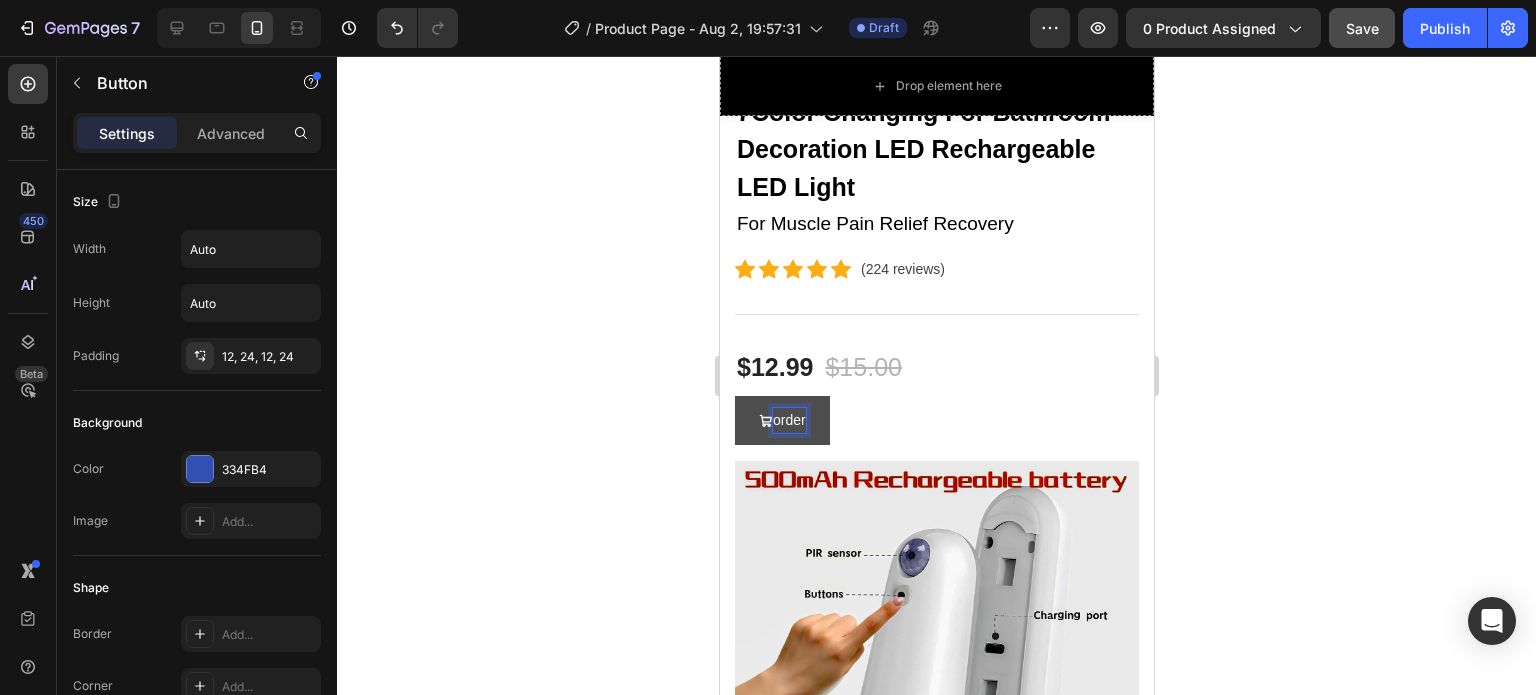 click on "order" at bounding box center (781, 420) 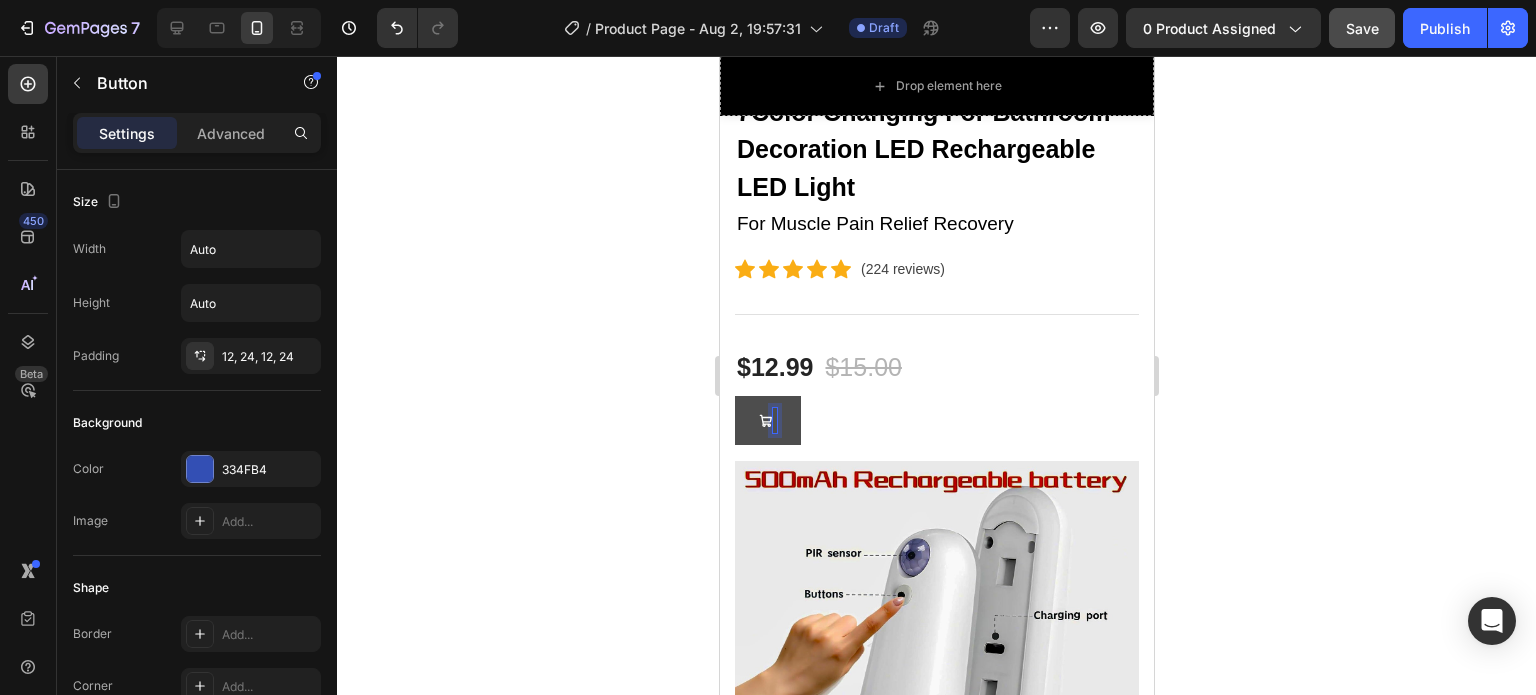 click at bounding box center [767, 420] 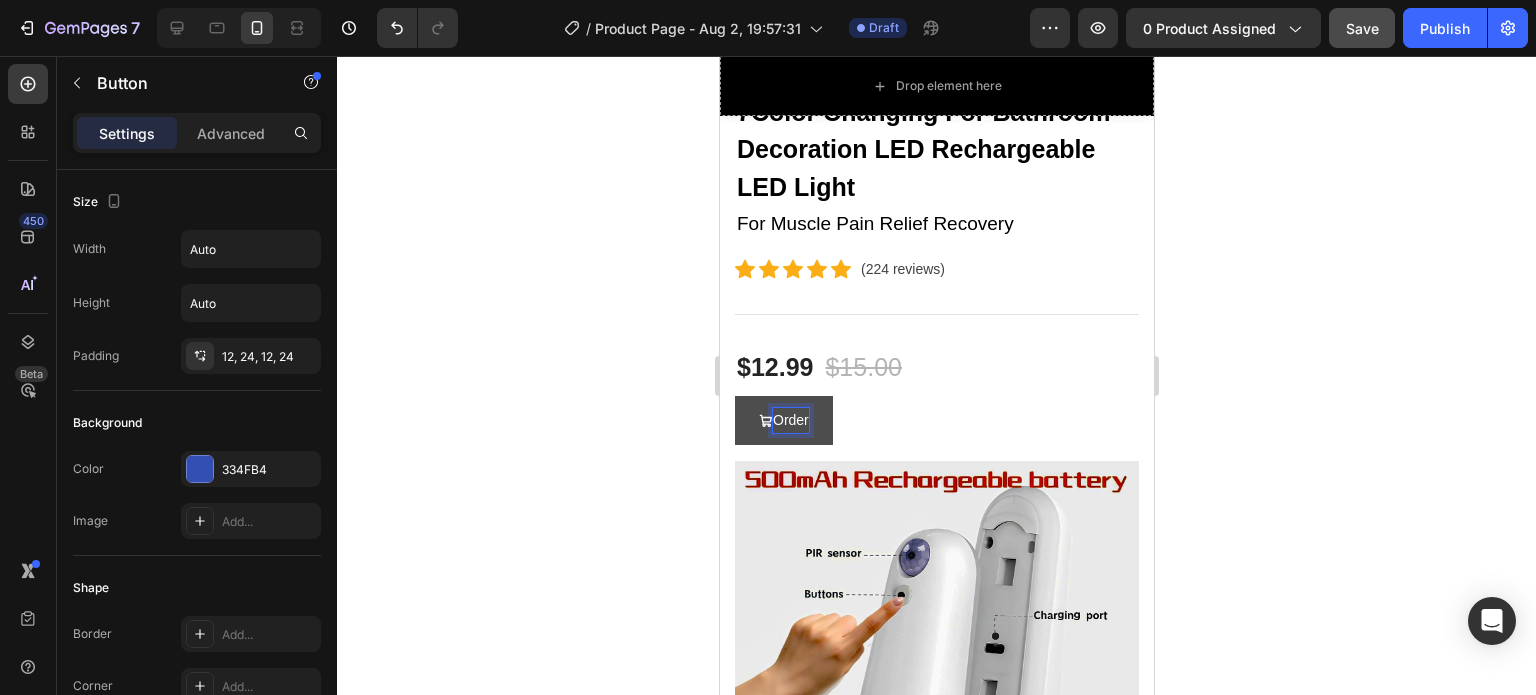 click on "Order" at bounding box center [783, 420] 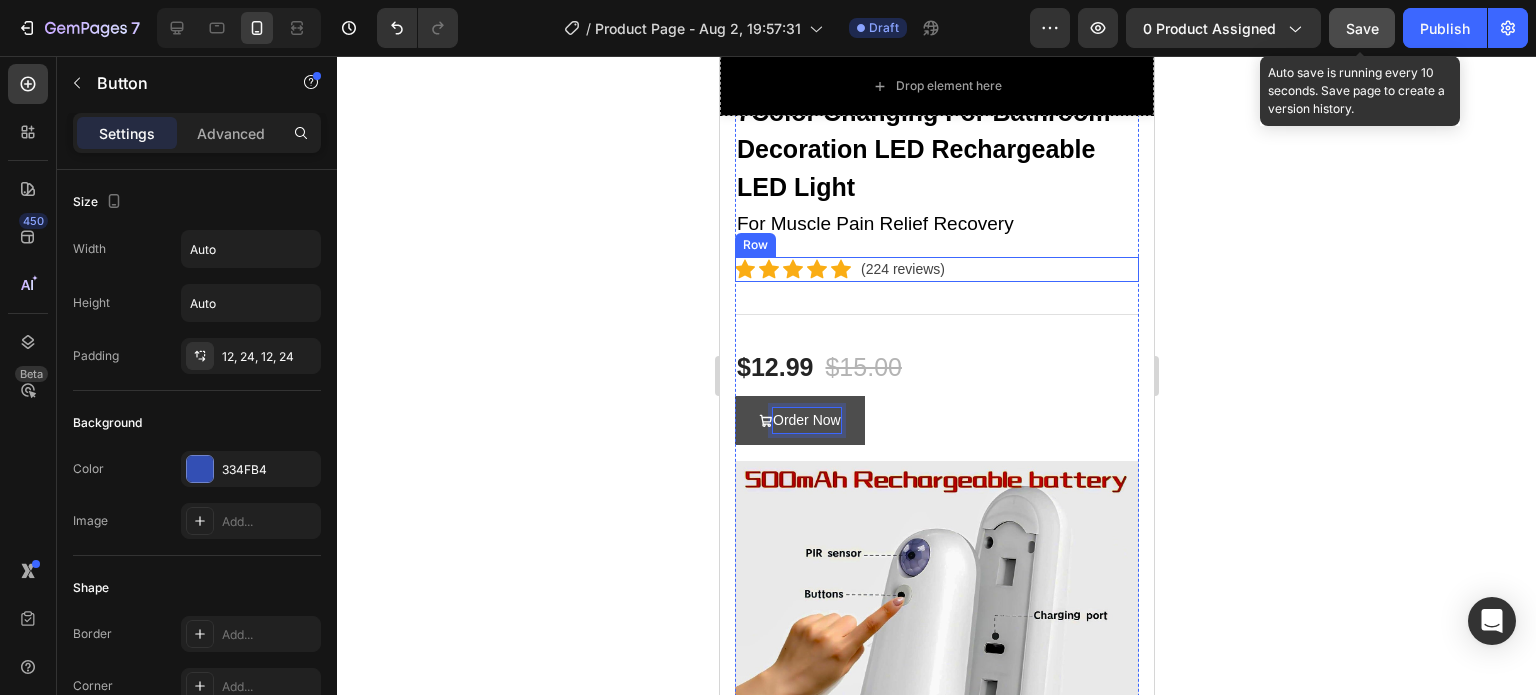 click on "Save" at bounding box center [1362, 28] 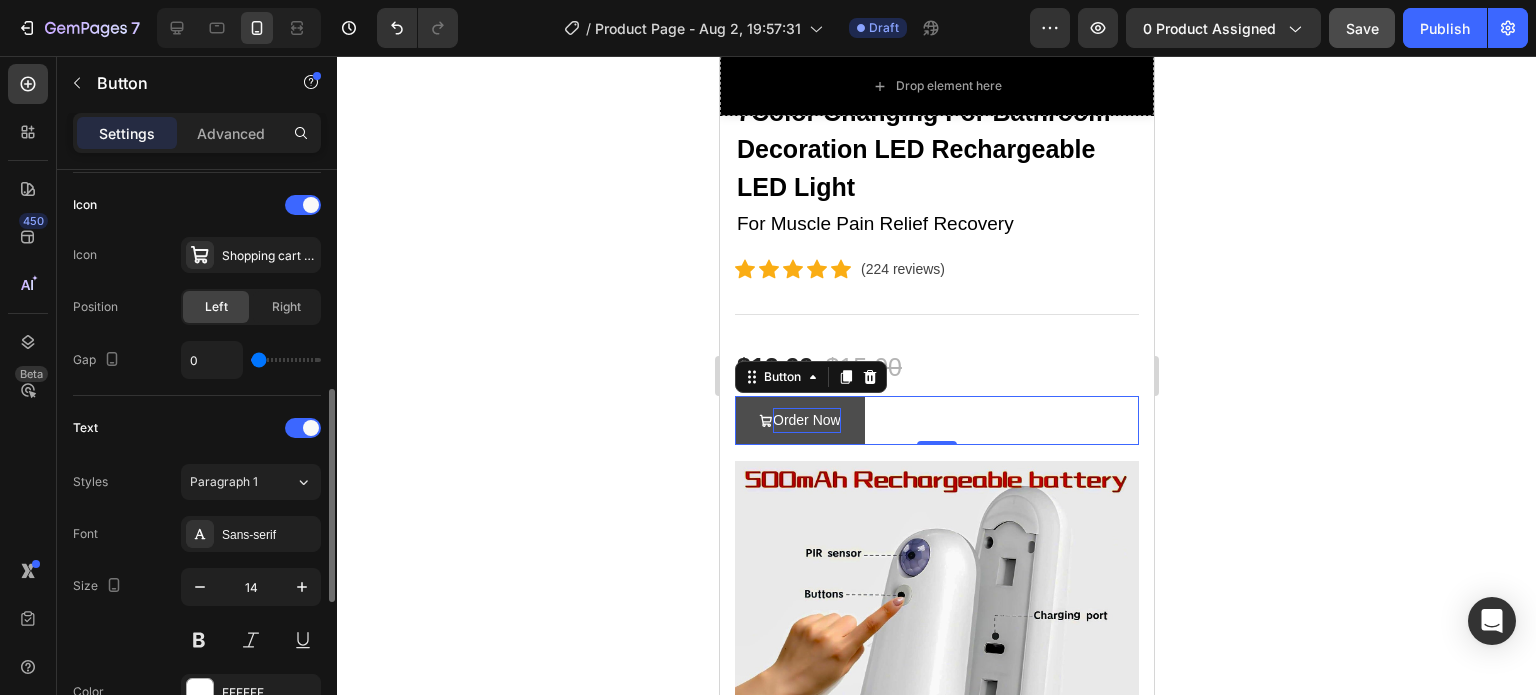 scroll, scrollTop: 700, scrollLeft: 0, axis: vertical 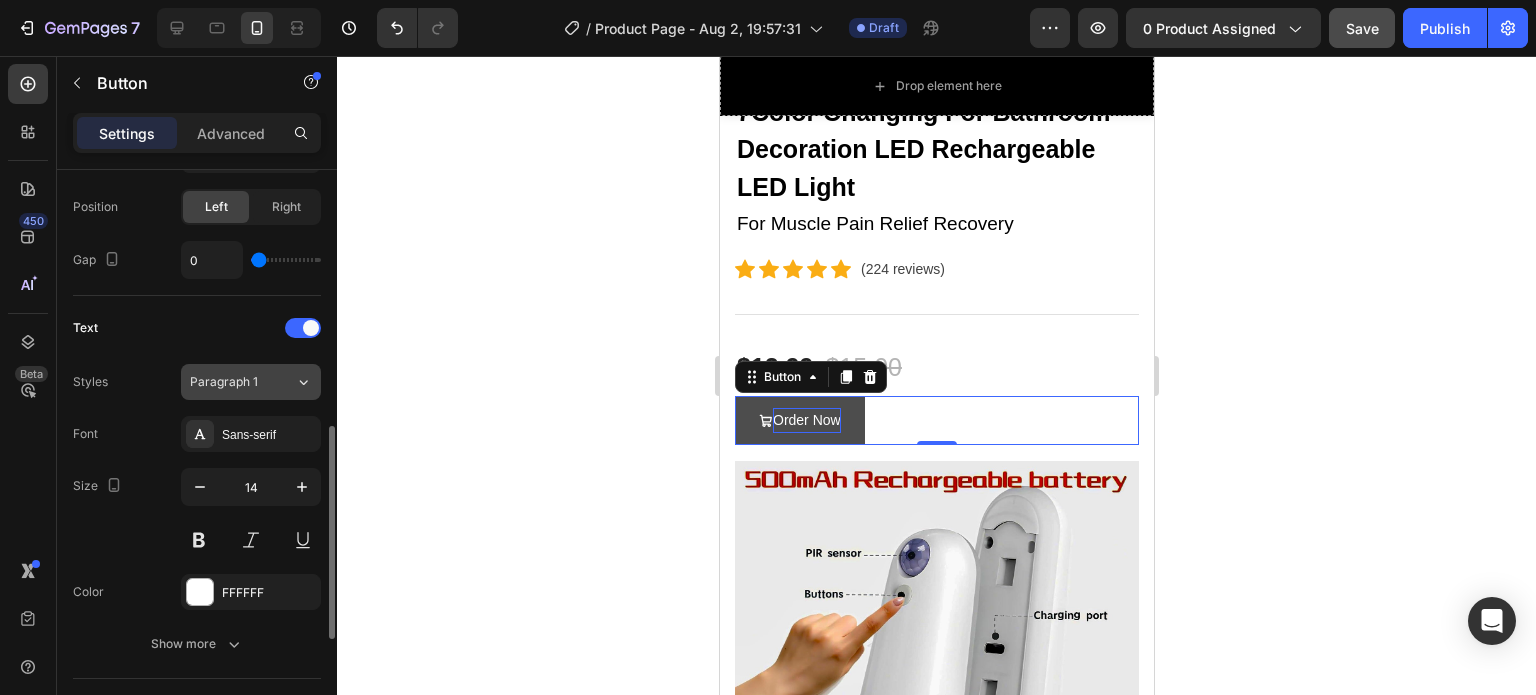 click on "Paragraph 1" at bounding box center (242, 382) 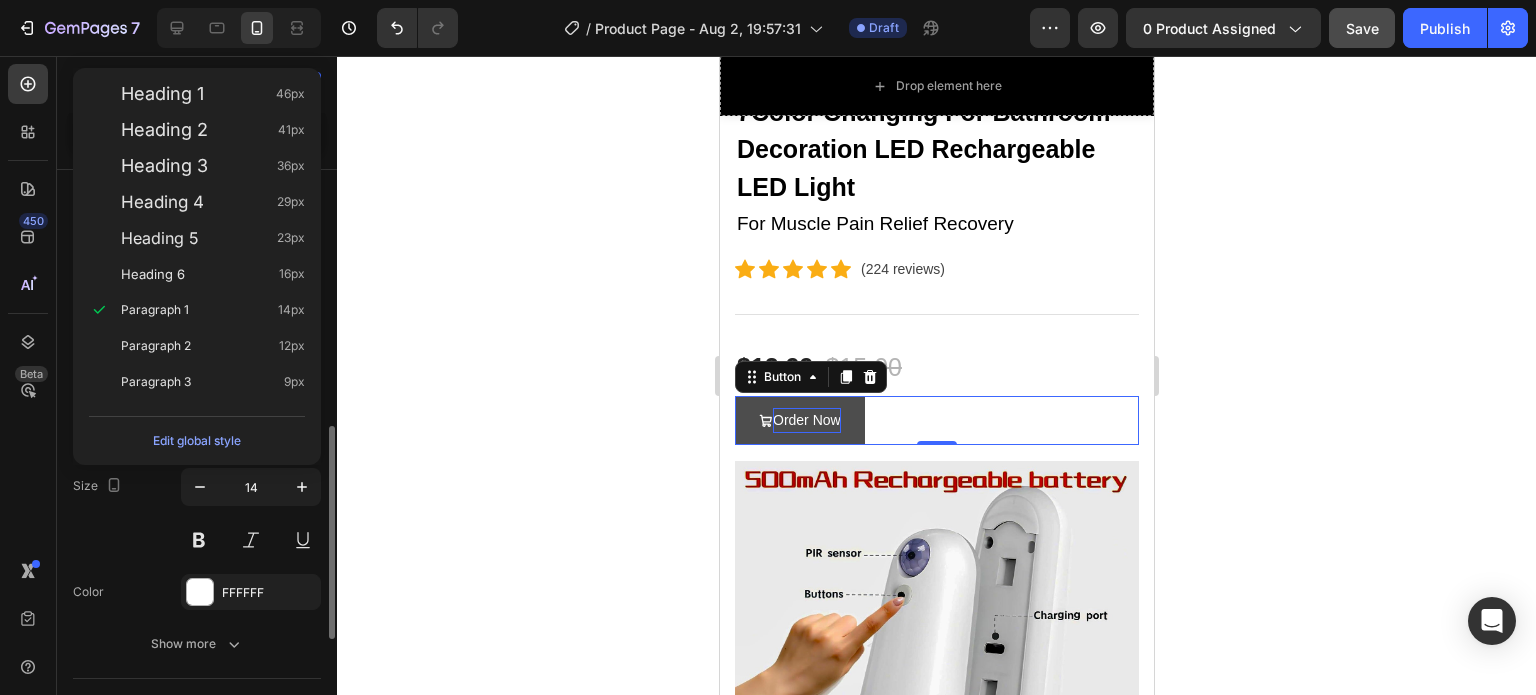 click on "Size 14" at bounding box center [197, 513] 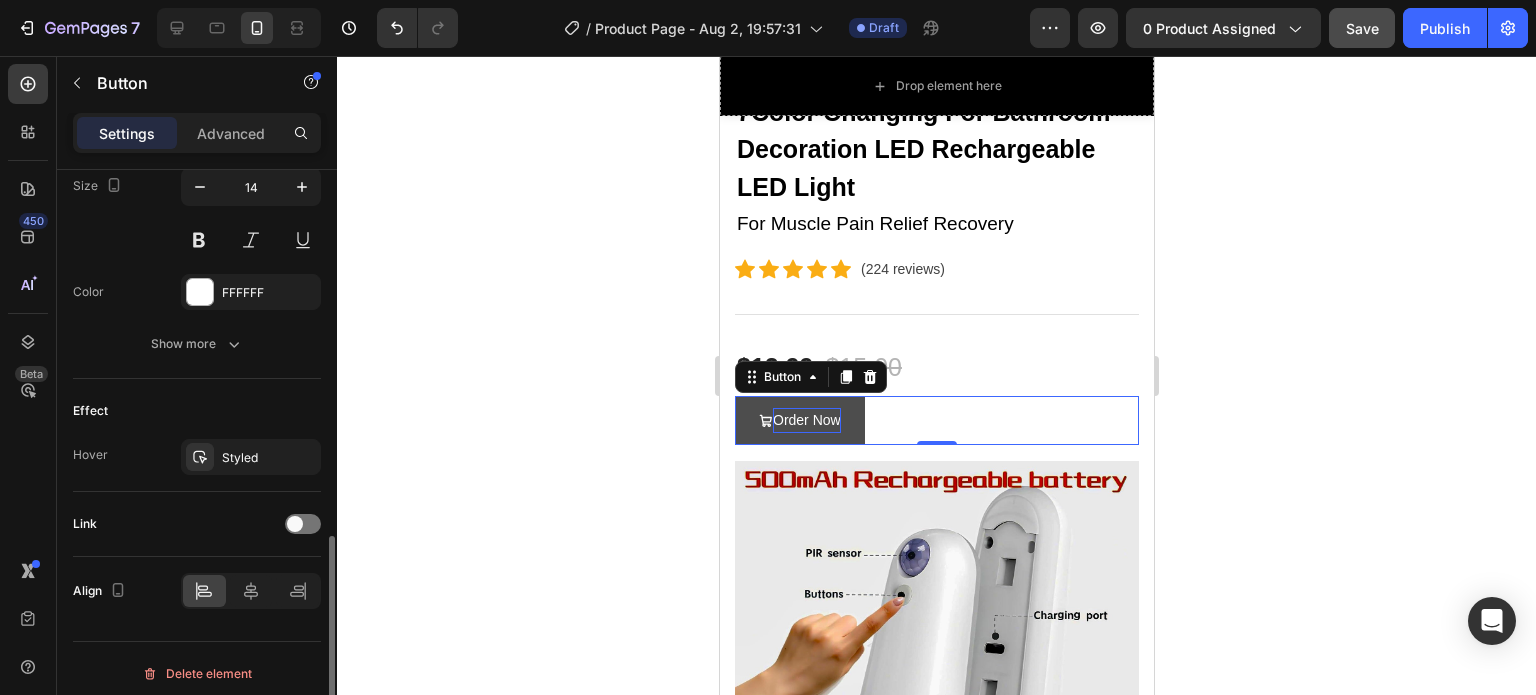 scroll, scrollTop: 1006, scrollLeft: 0, axis: vertical 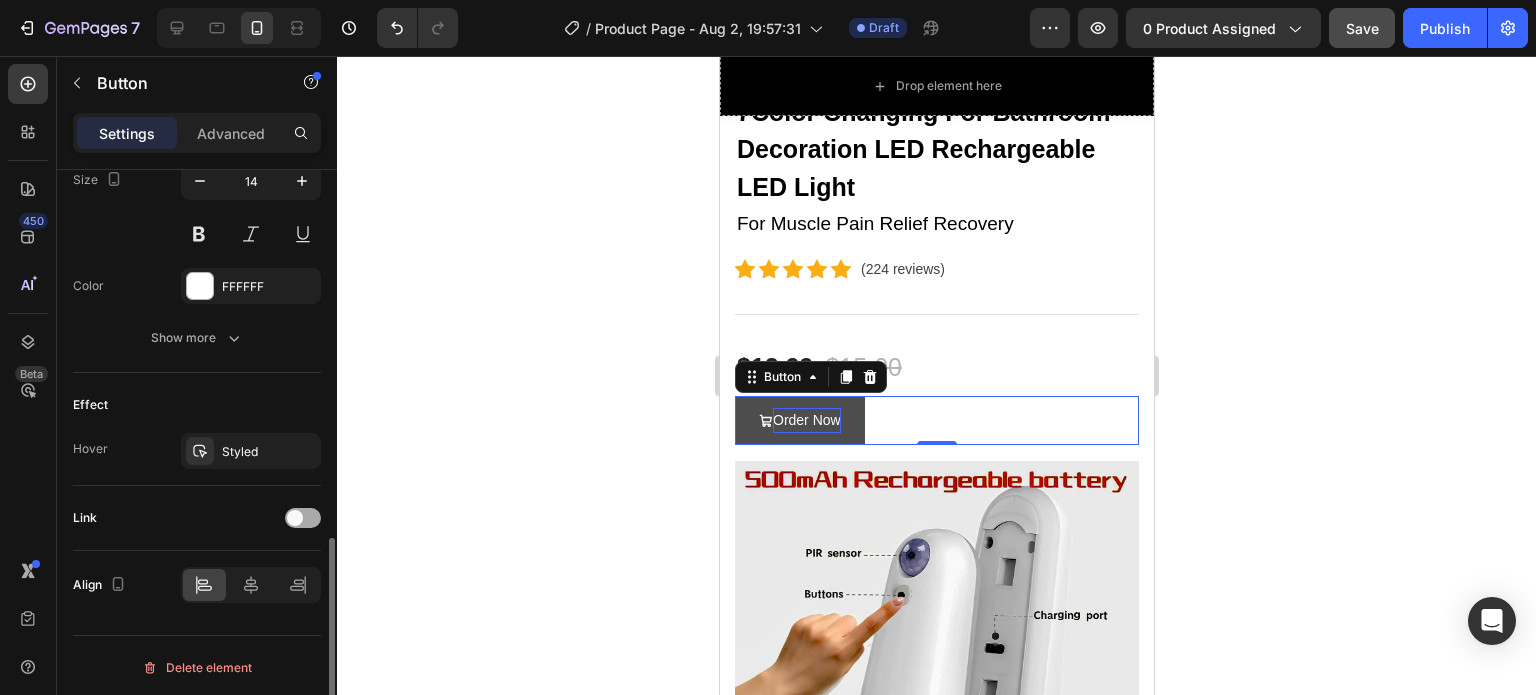 click at bounding box center (303, 518) 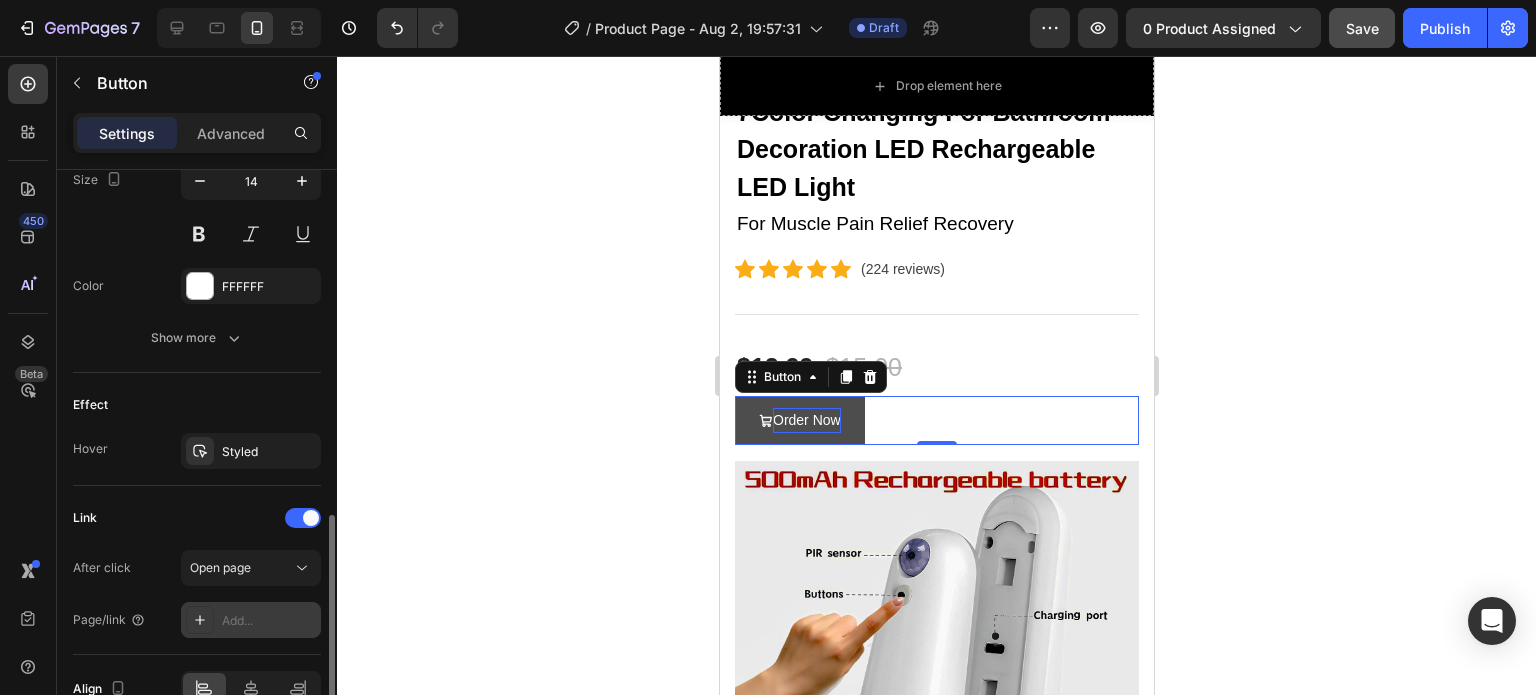 scroll, scrollTop: 1106, scrollLeft: 0, axis: vertical 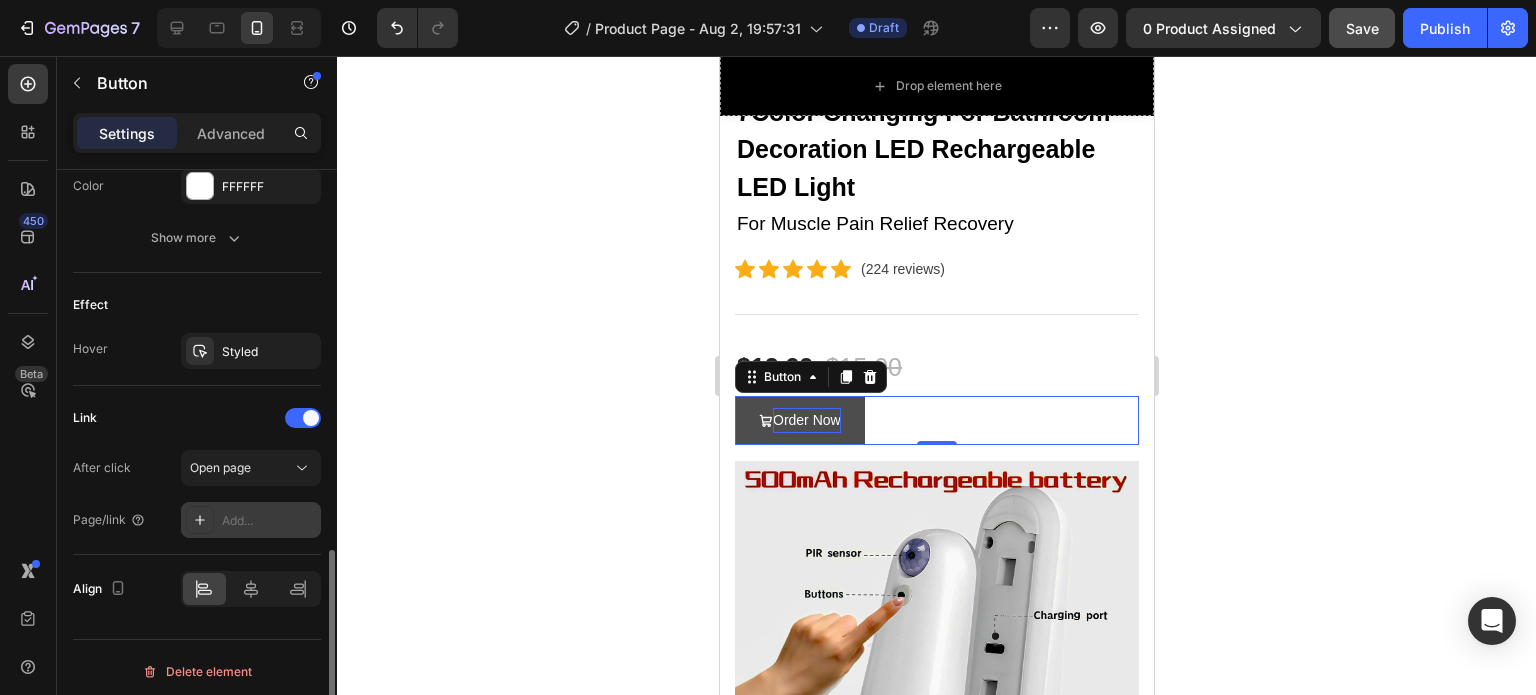click on "Add..." at bounding box center (269, 521) 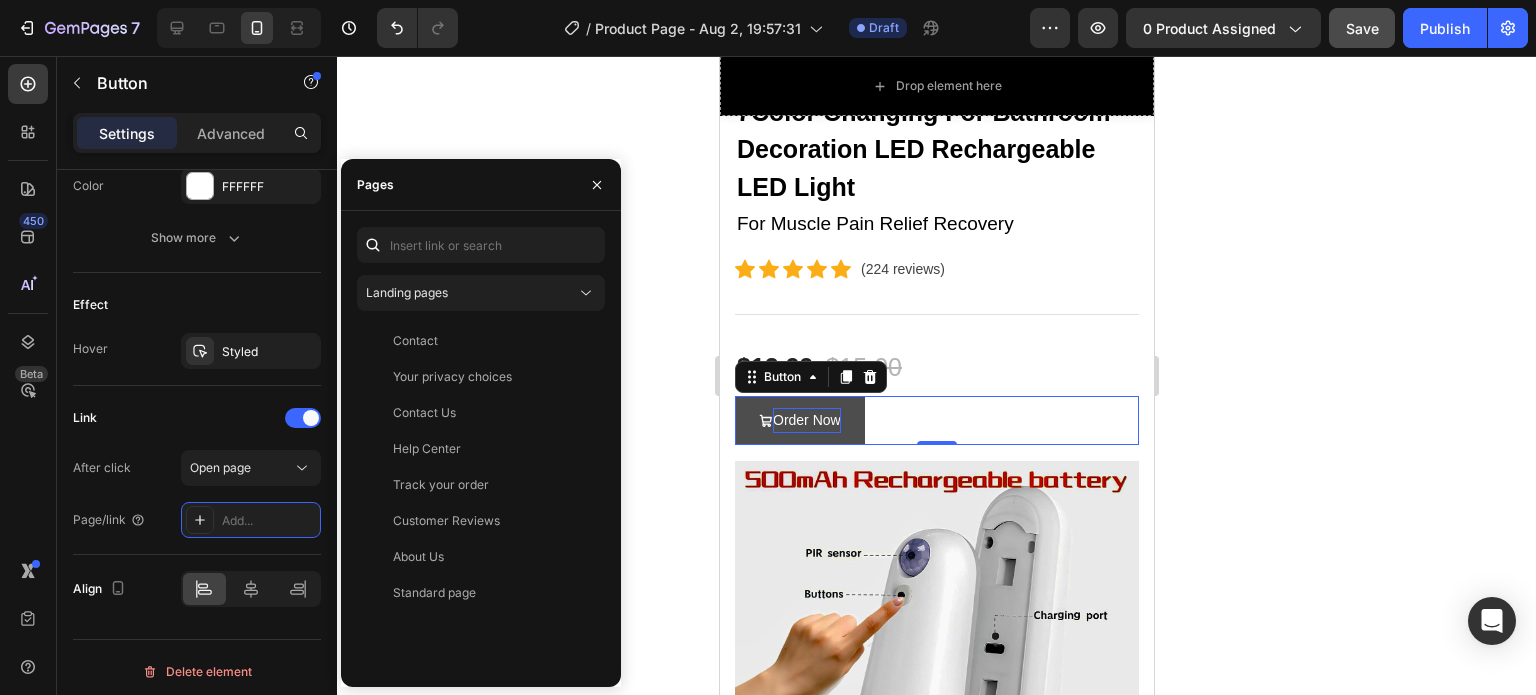 click 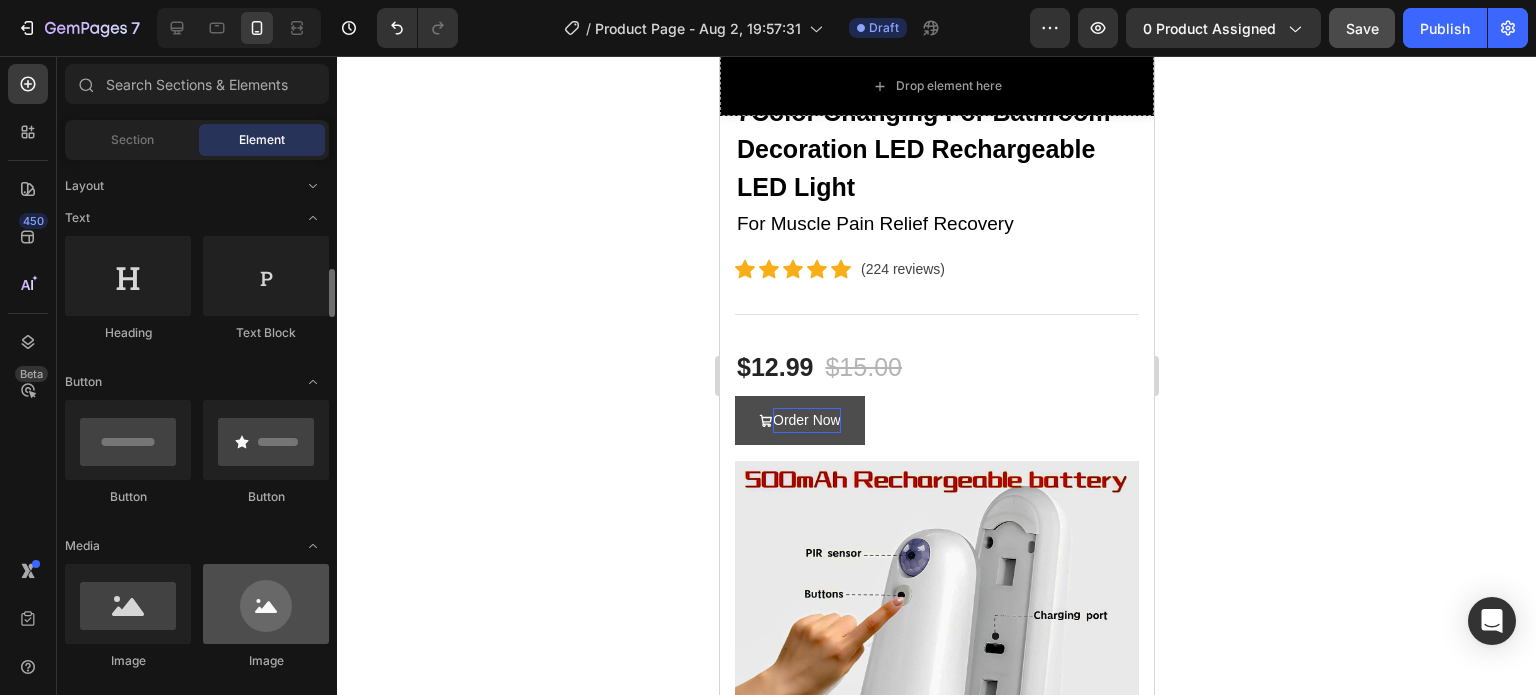 scroll, scrollTop: 100, scrollLeft: 0, axis: vertical 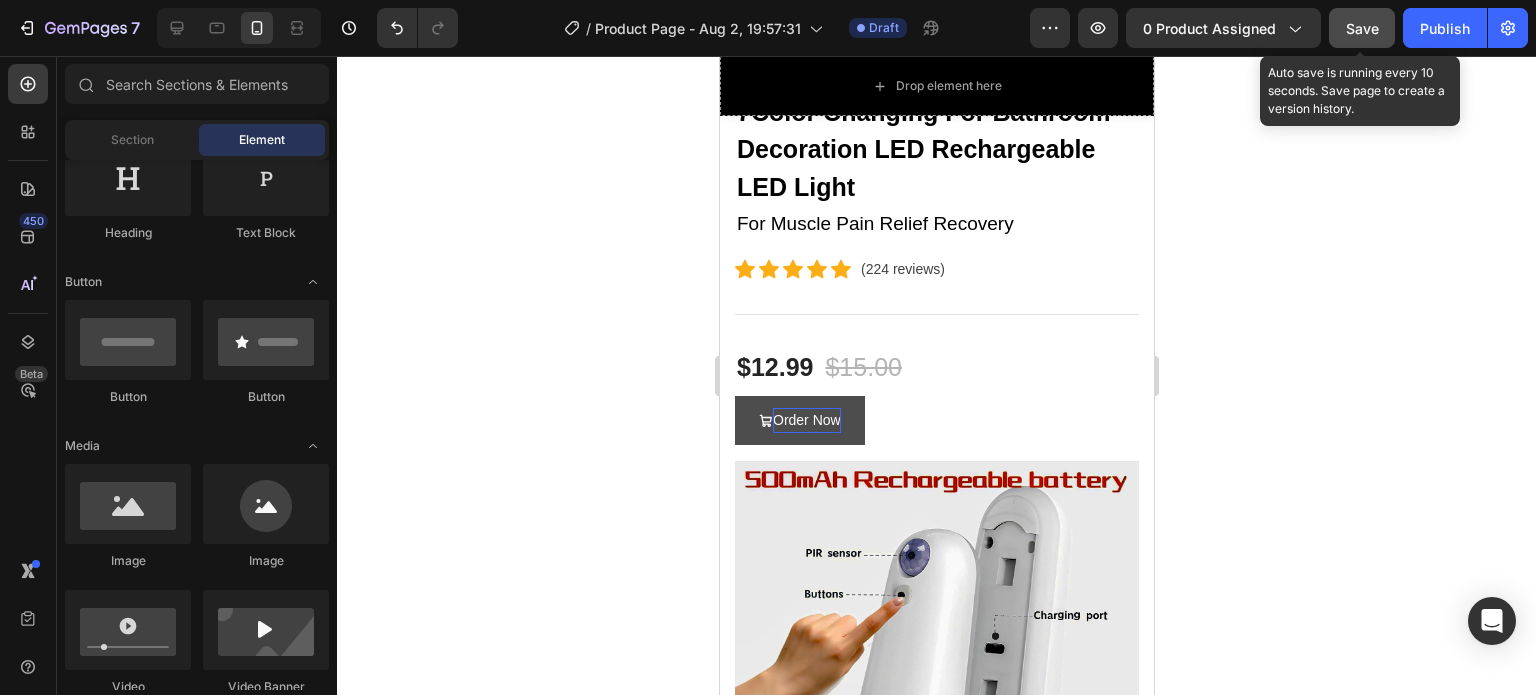 click on "Save" 